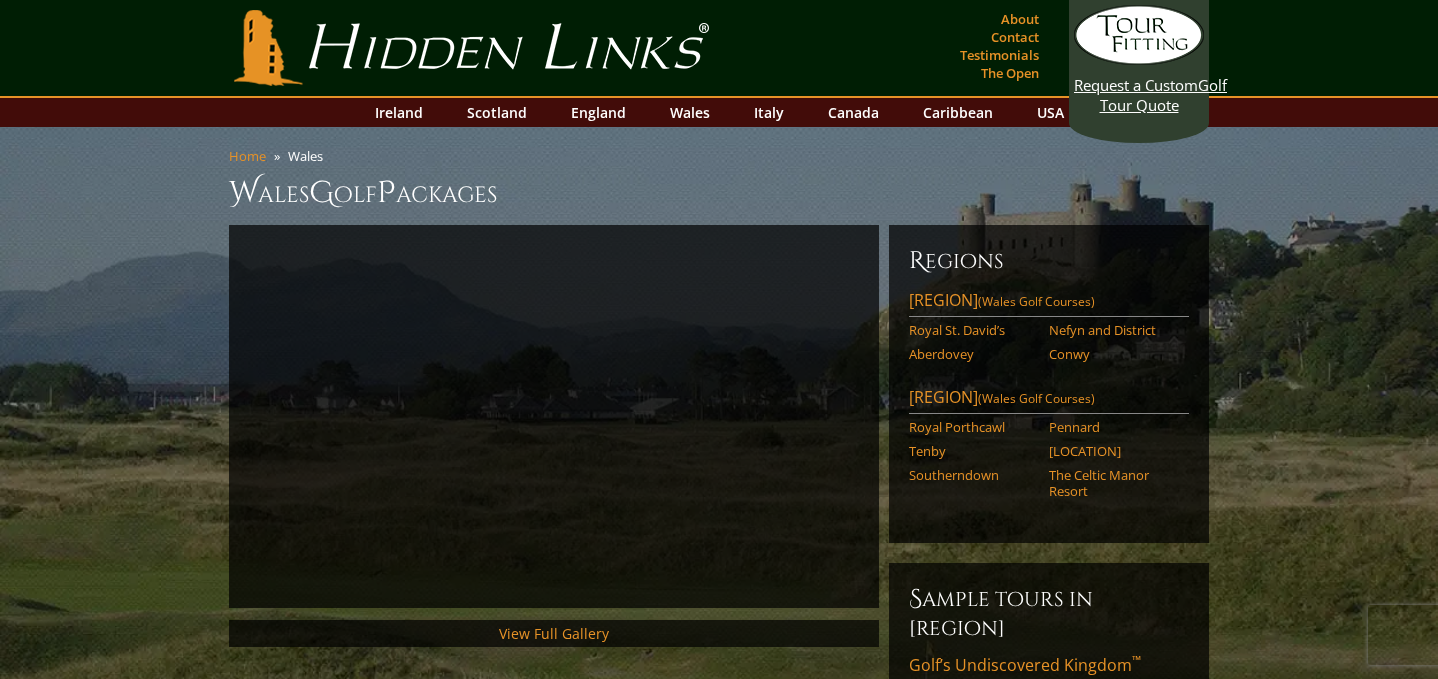 scroll, scrollTop: 0, scrollLeft: 0, axis: both 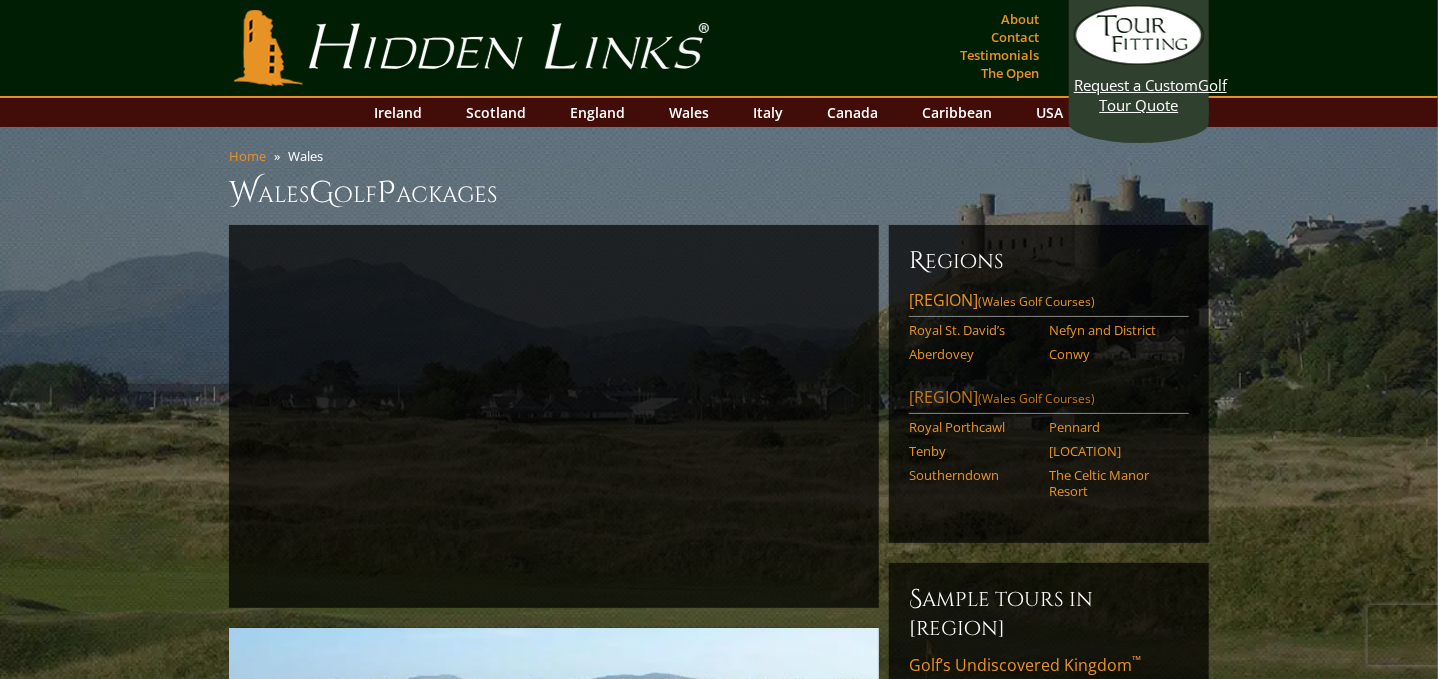 click on "South Wales  (Wales Golf Courses)" at bounding box center [1049, 400] 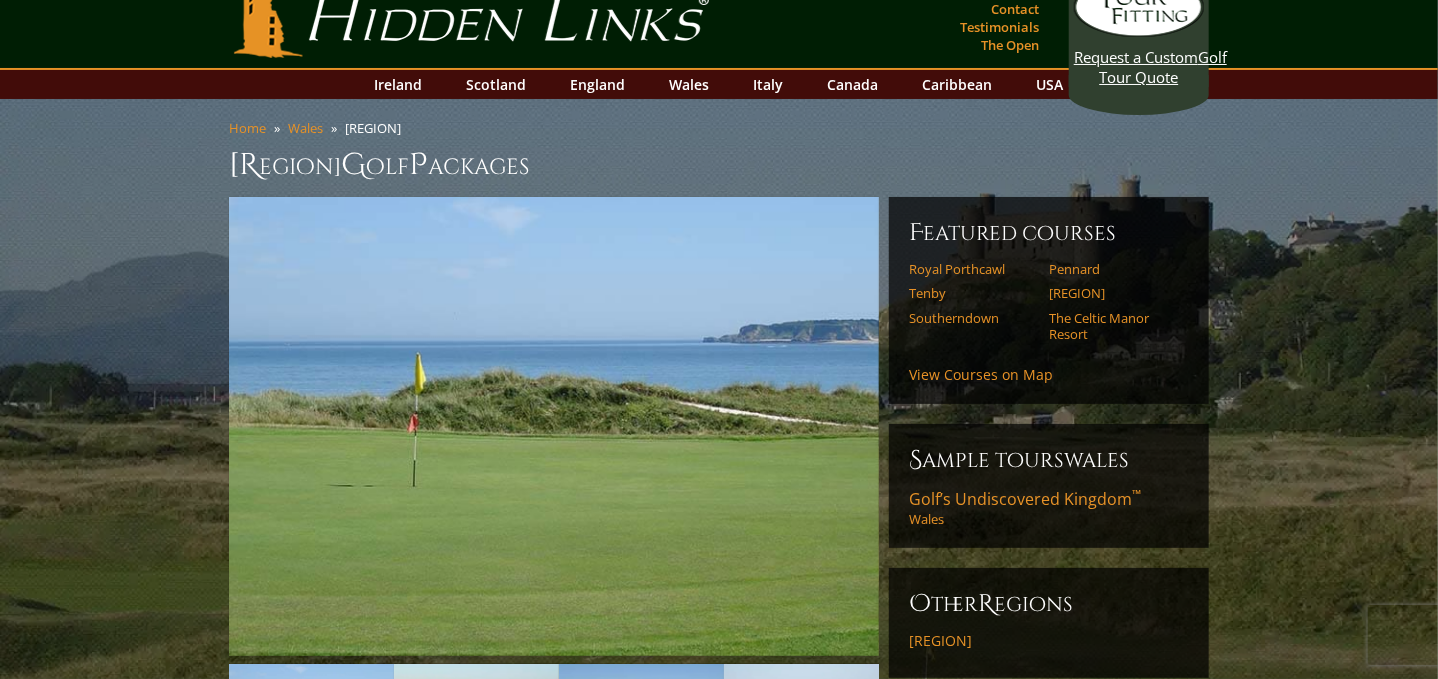 scroll, scrollTop: 31, scrollLeft: 0, axis: vertical 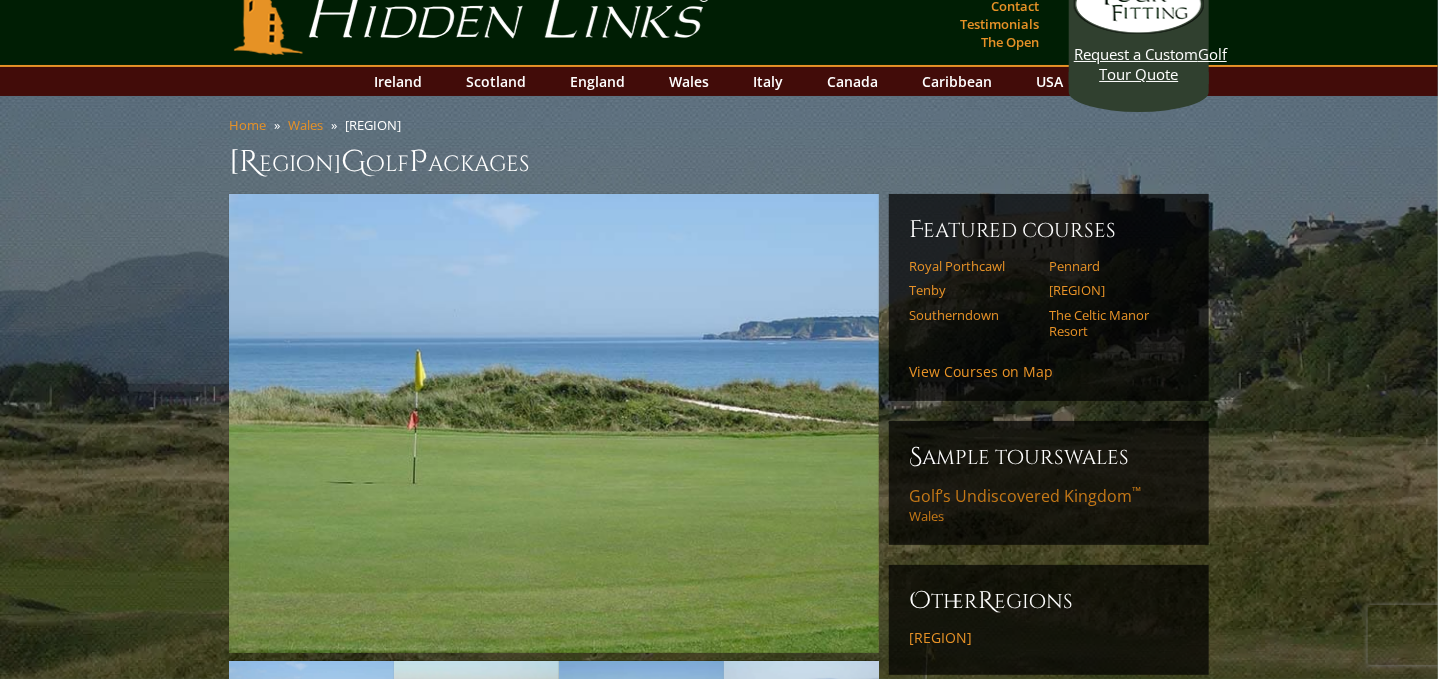 click on "Golf’s Undiscovered Kingdom ™" at bounding box center (1025, 496) 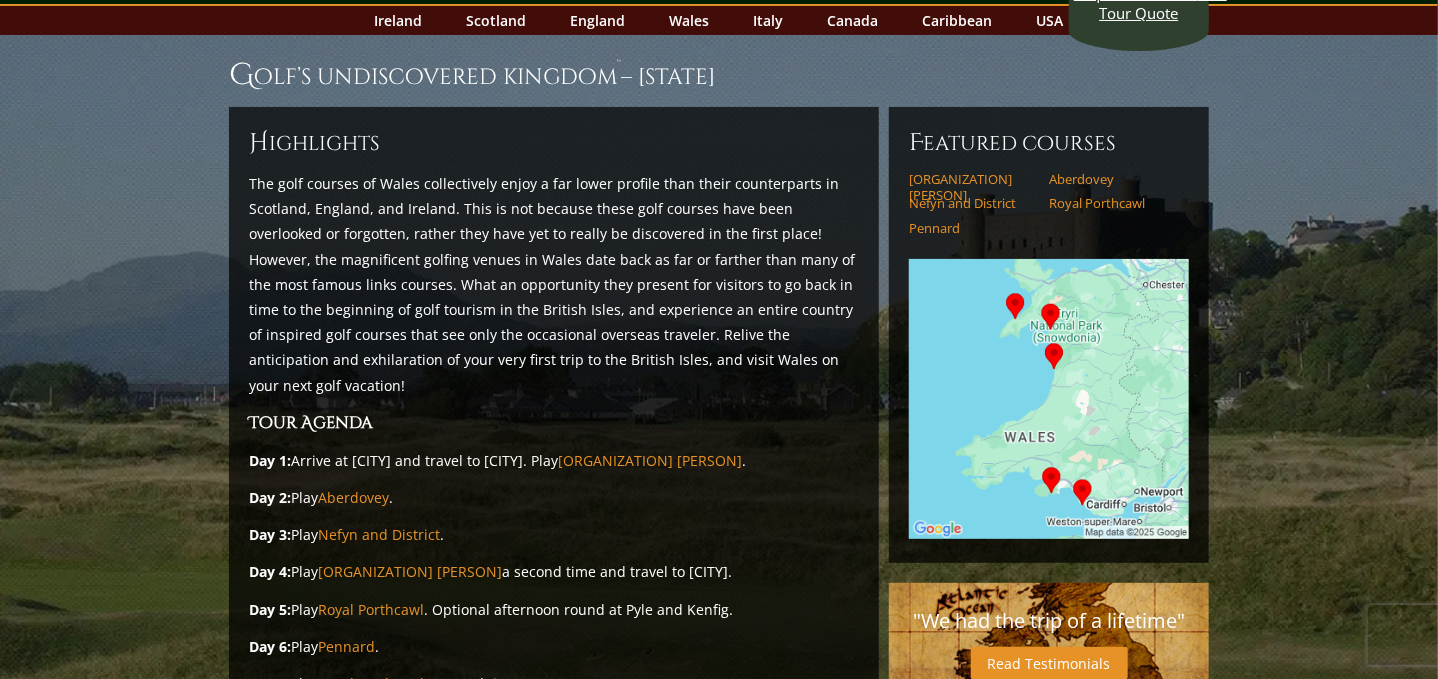 scroll, scrollTop: 91, scrollLeft: 0, axis: vertical 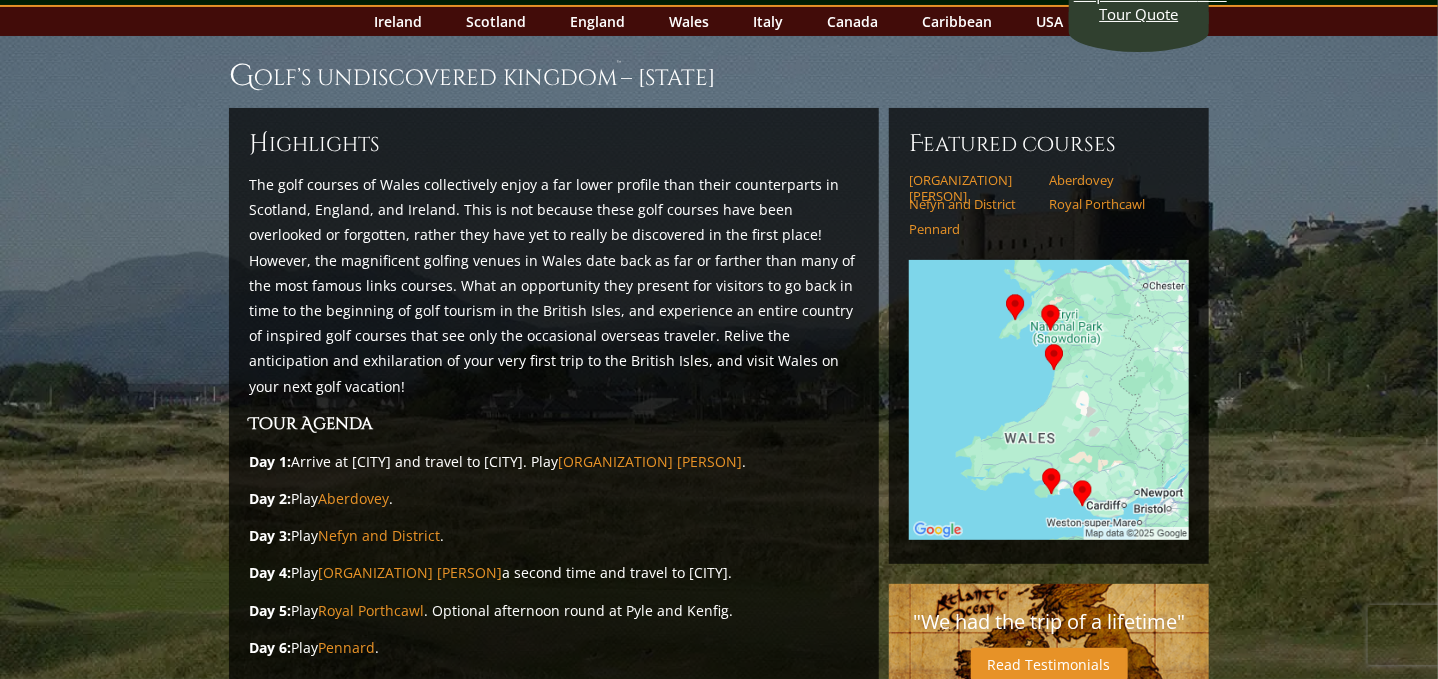 click at bounding box center (1049, 400) 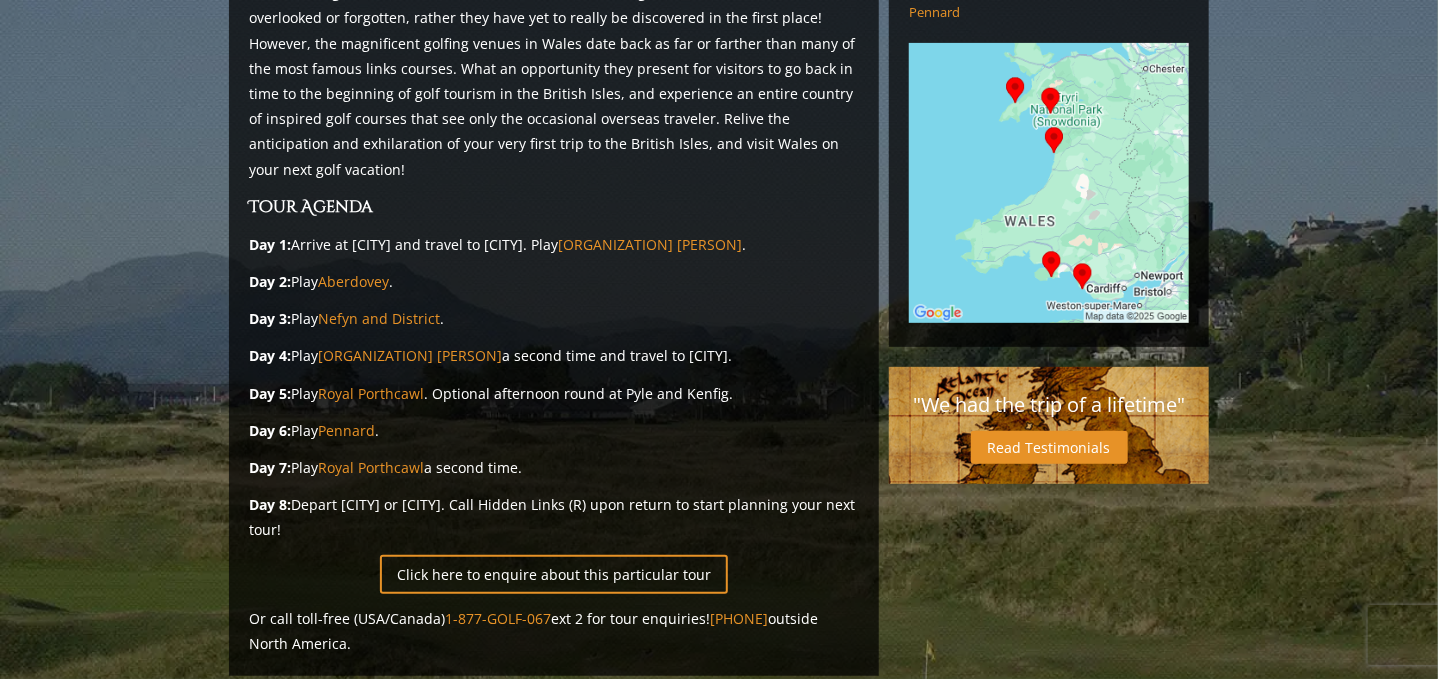 scroll, scrollTop: 322, scrollLeft: 0, axis: vertical 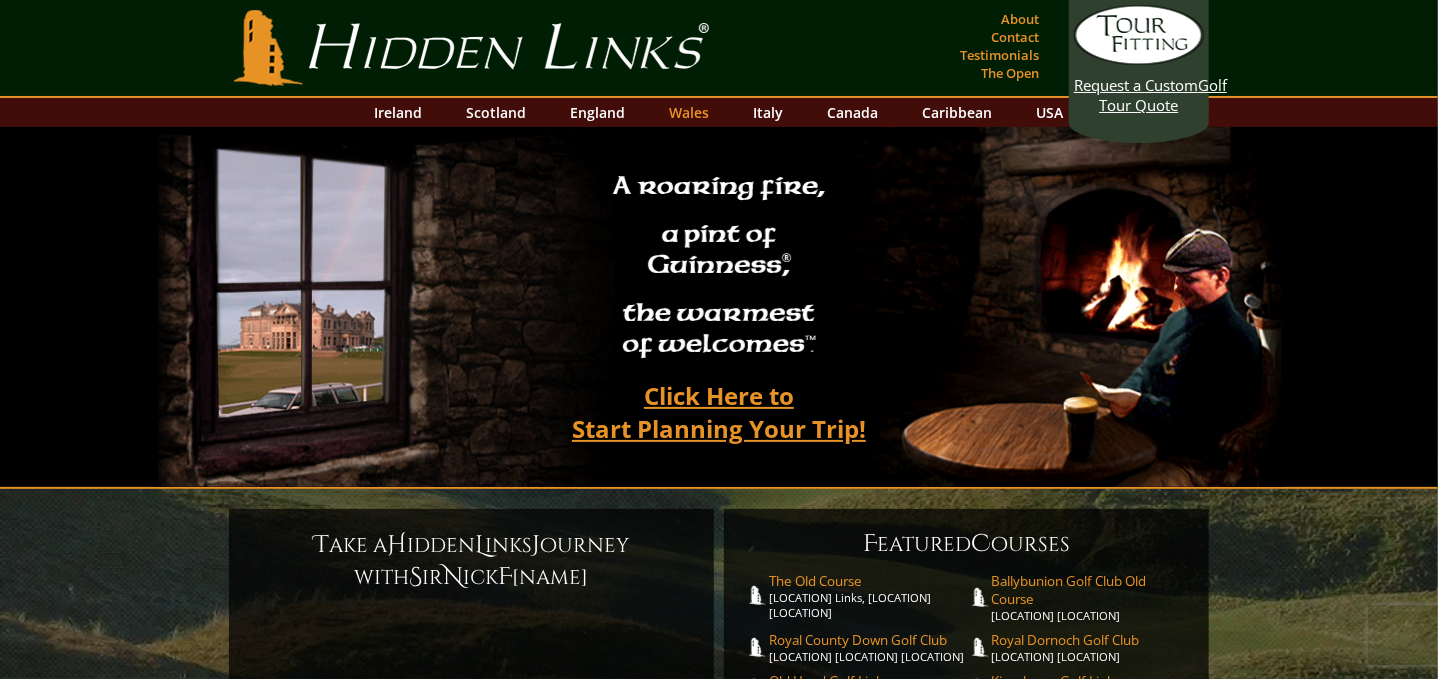 click on "Wales" at bounding box center (690, 112) 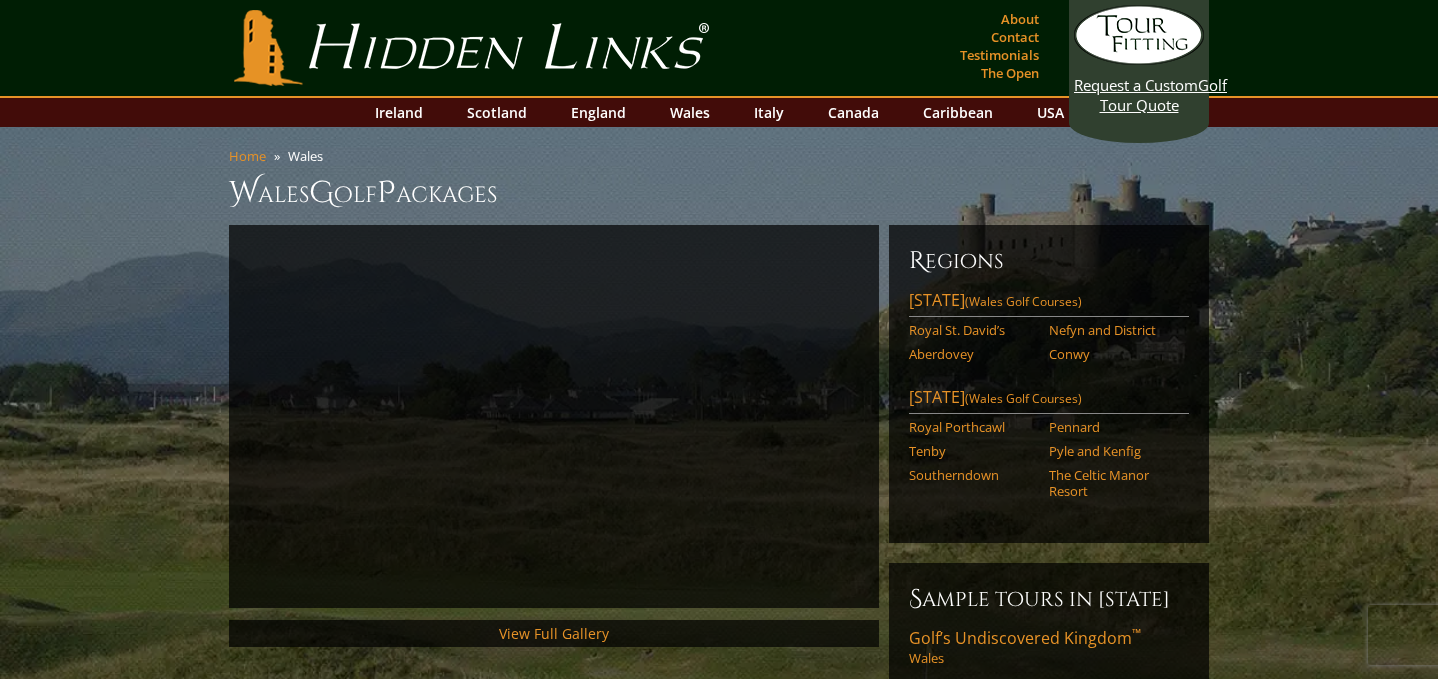 scroll, scrollTop: 0, scrollLeft: 0, axis: both 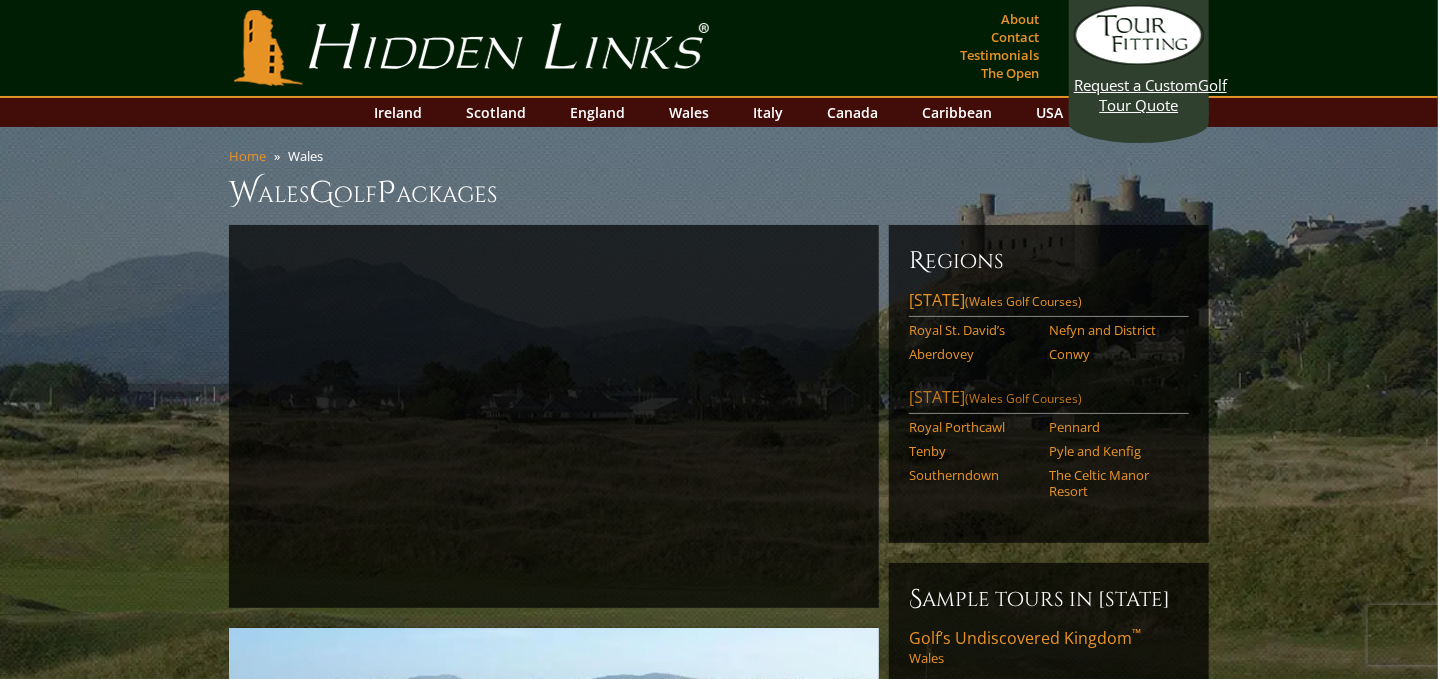 click on "South Wales  (Wales Golf Courses)" at bounding box center [1049, 400] 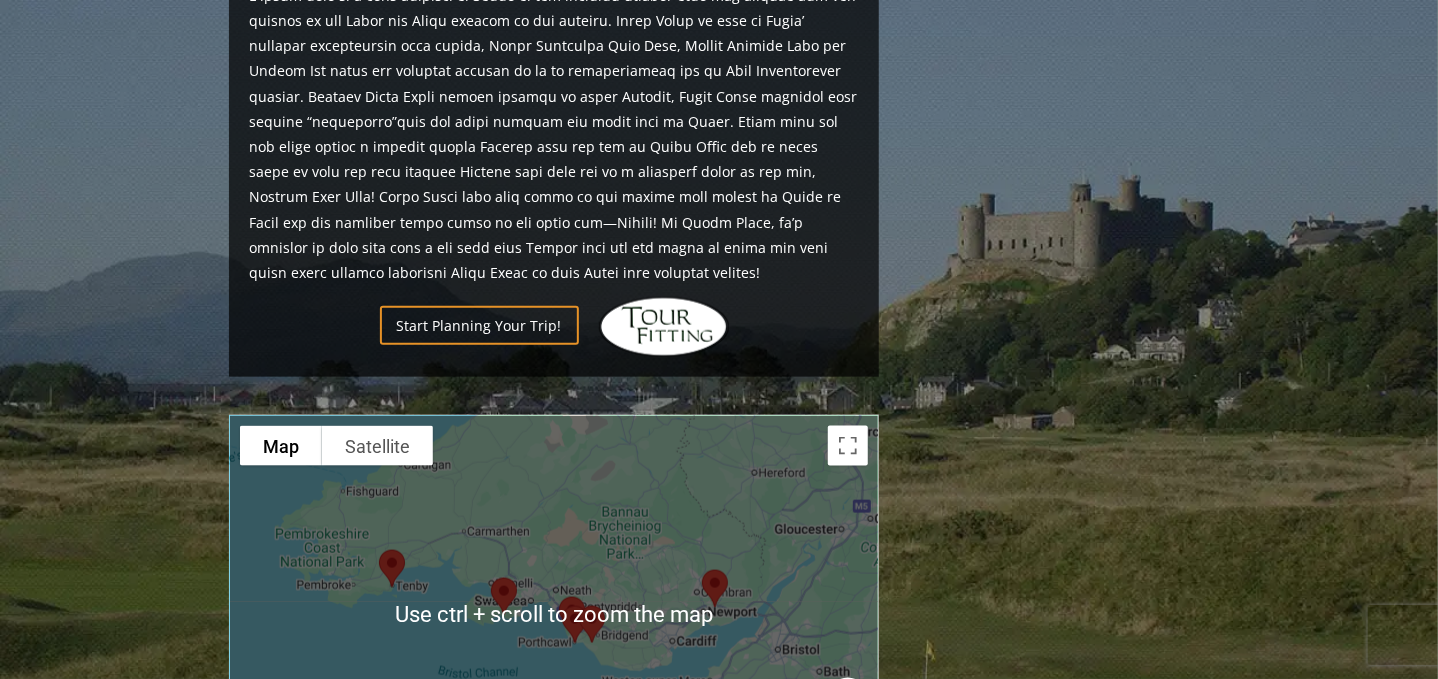 scroll, scrollTop: 959, scrollLeft: 0, axis: vertical 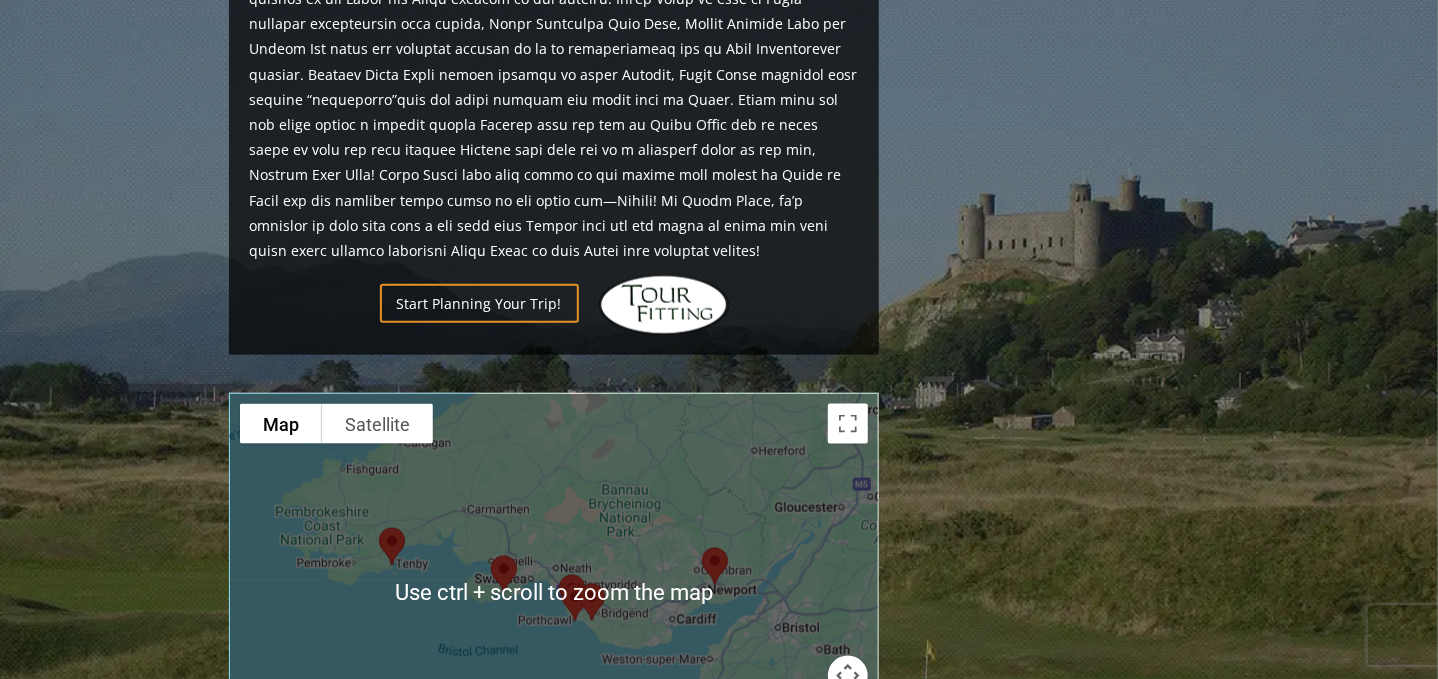 click at bounding box center [554, 593] 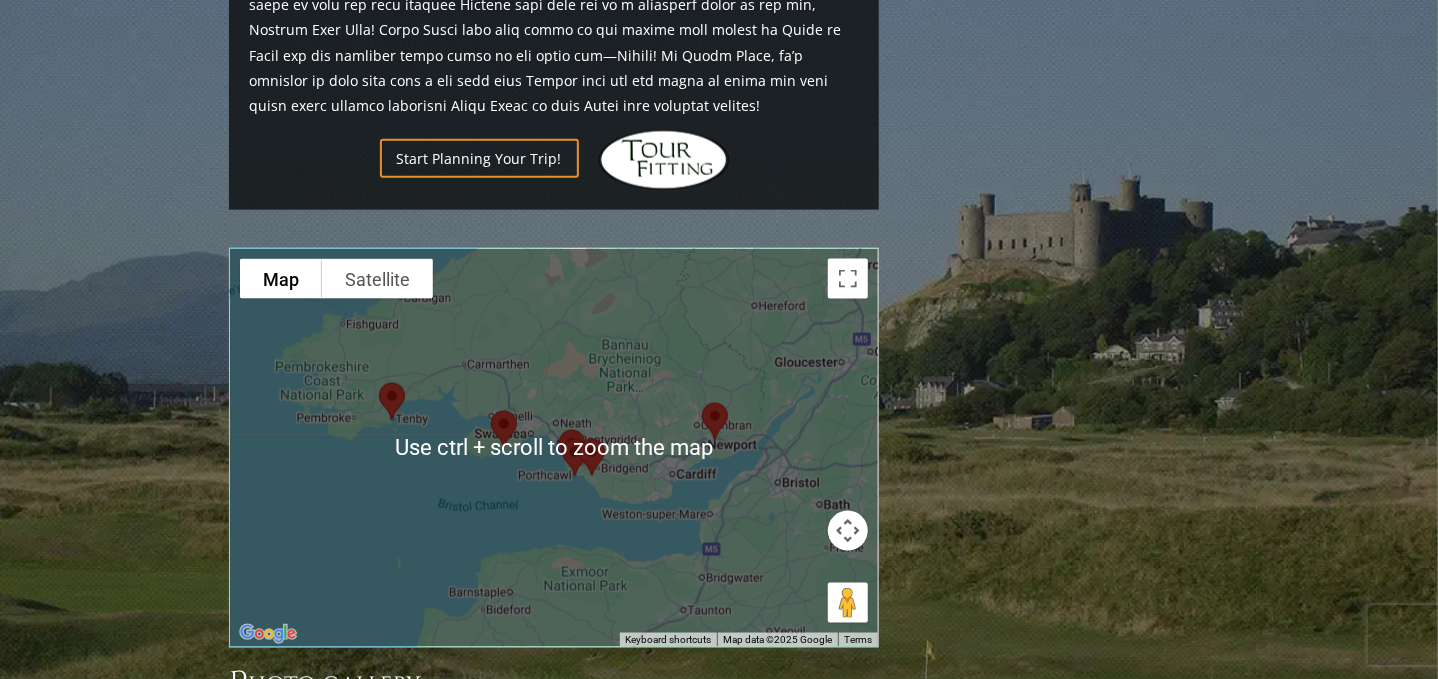scroll, scrollTop: 1118, scrollLeft: 0, axis: vertical 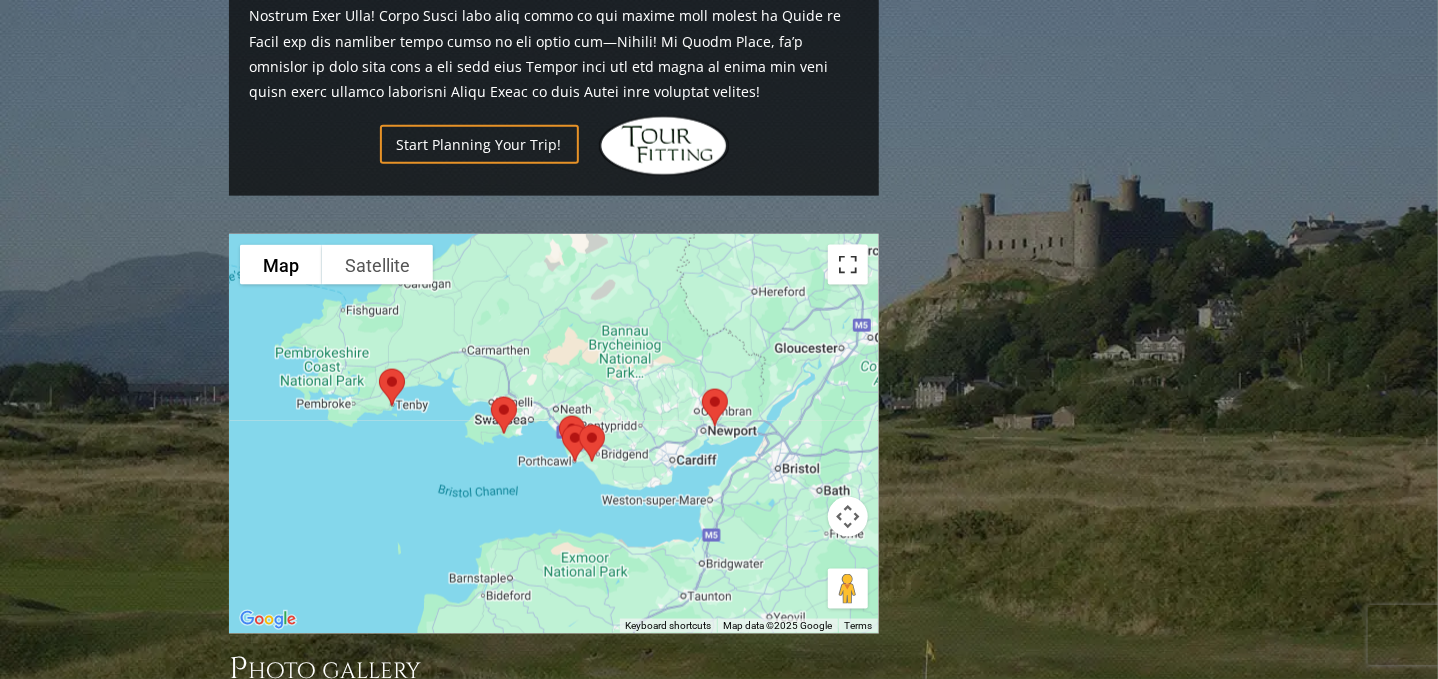 click at bounding box center [848, 265] 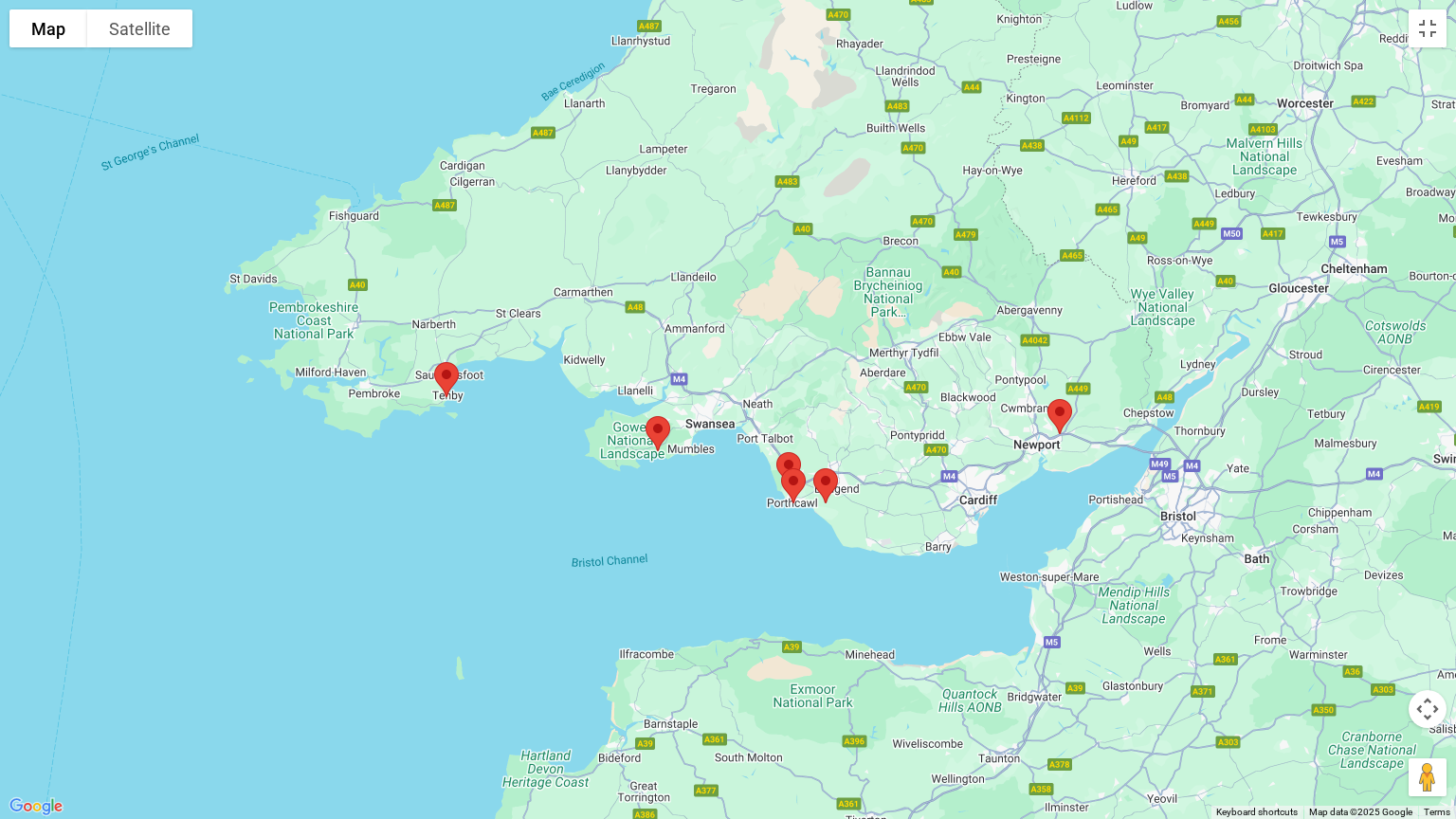 drag, startPoint x: 563, startPoint y: 572, endPoint x: 498, endPoint y: 529, distance: 77.93587 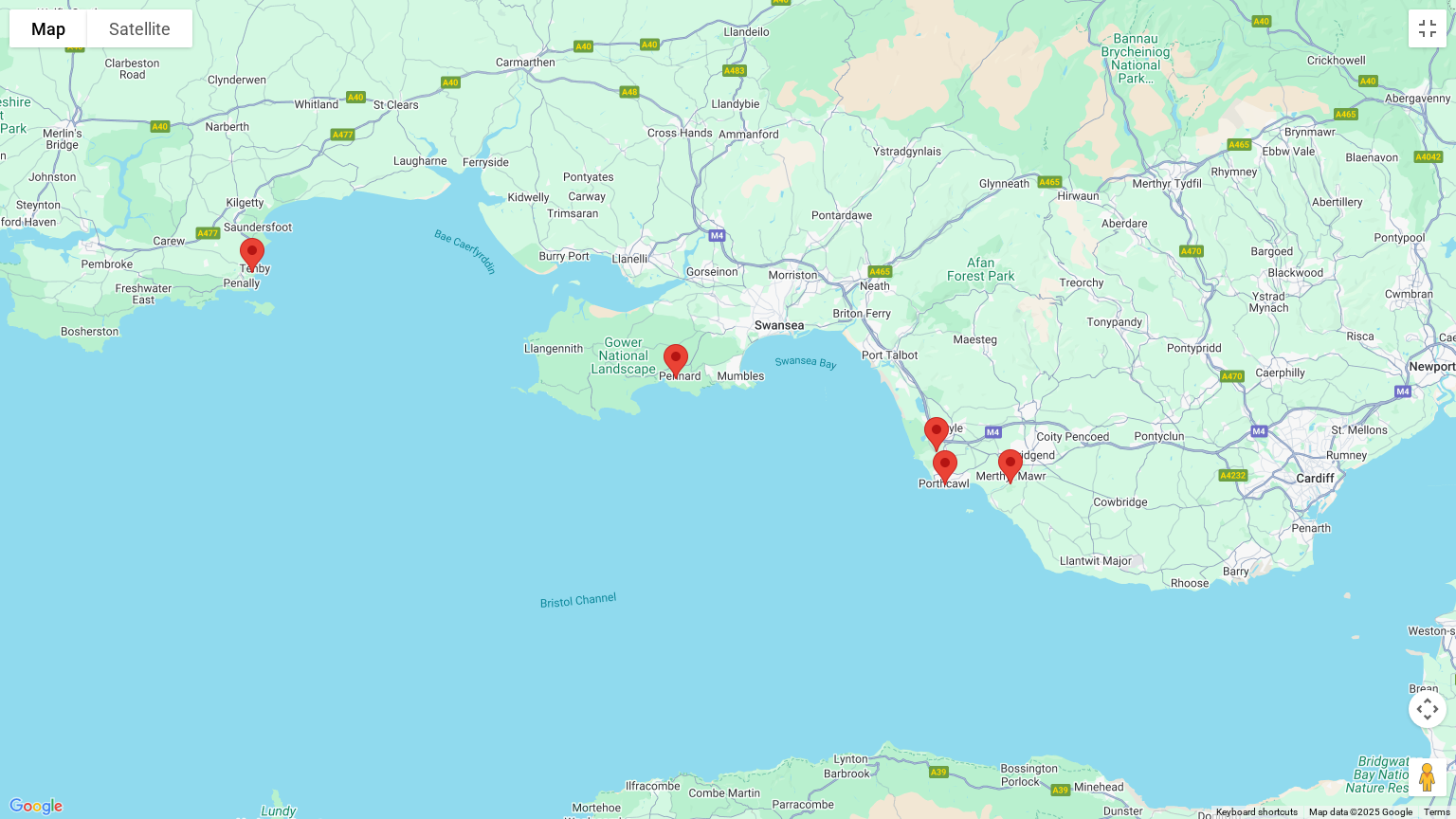 drag, startPoint x: 725, startPoint y: 498, endPoint x: 610, endPoint y: 505, distance: 115.212847 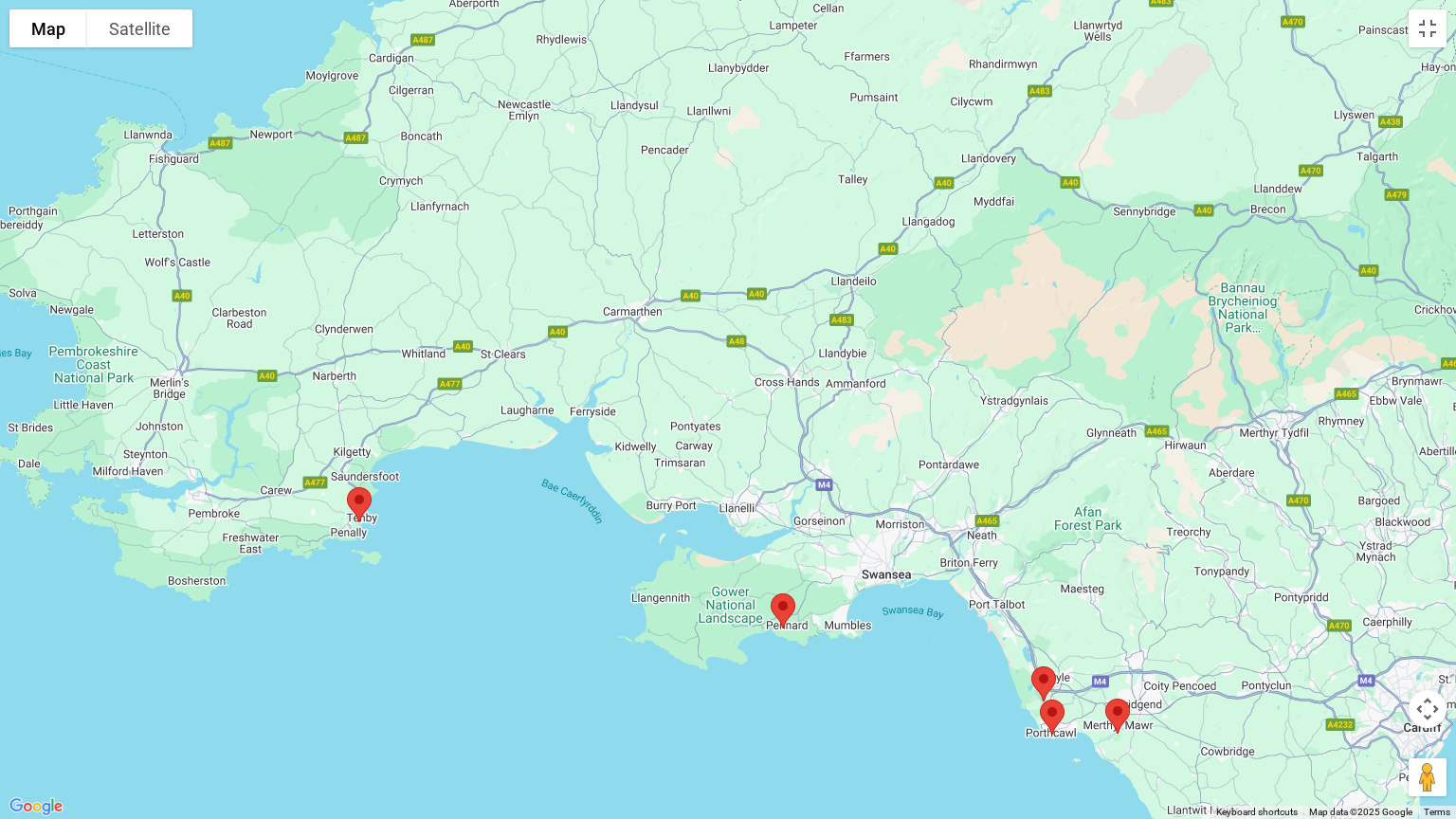 drag, startPoint x: 470, startPoint y: 355, endPoint x: 434, endPoint y: 618, distance: 265.45244 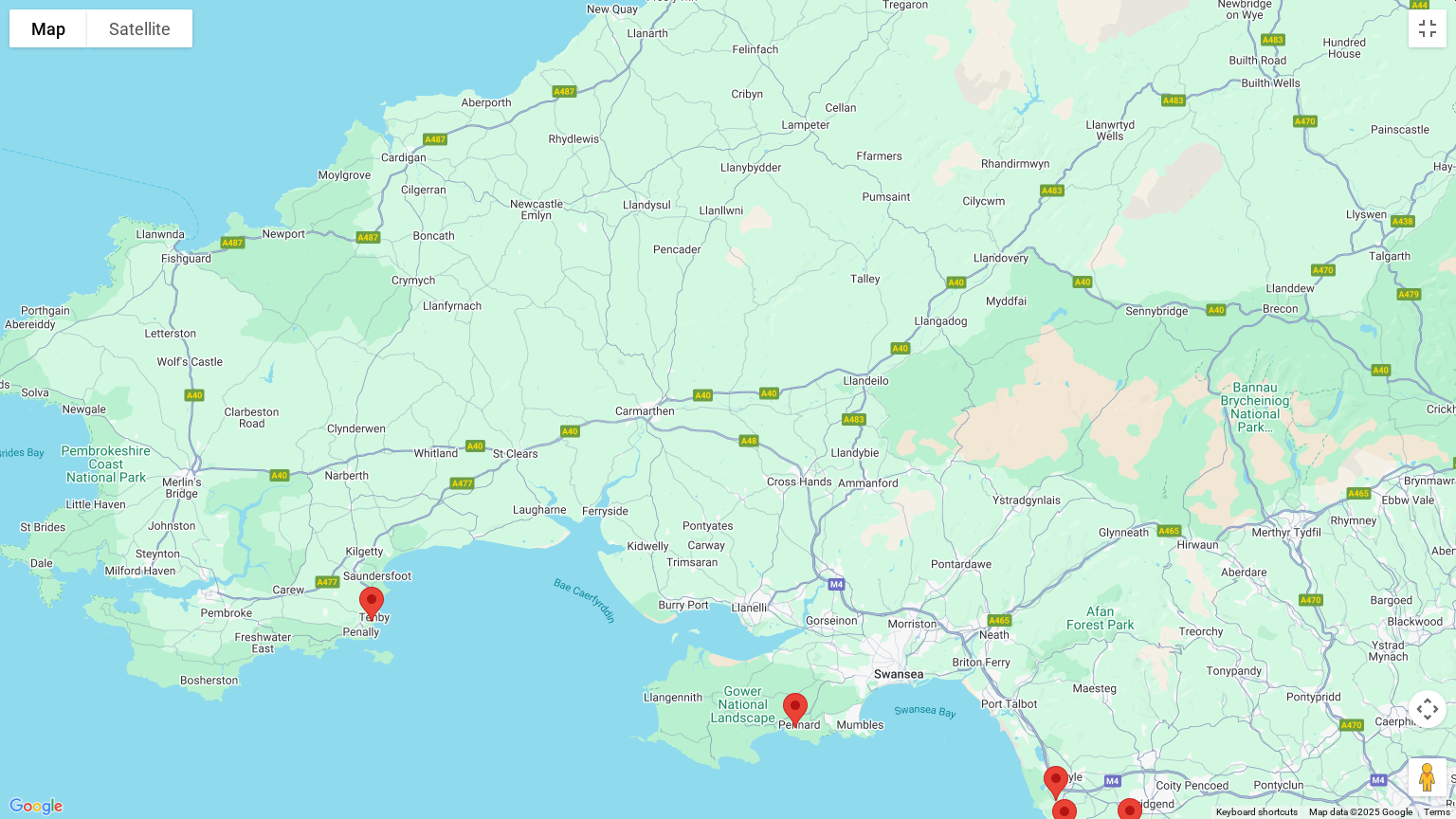drag, startPoint x: 518, startPoint y: 278, endPoint x: 534, endPoint y: 414, distance: 137 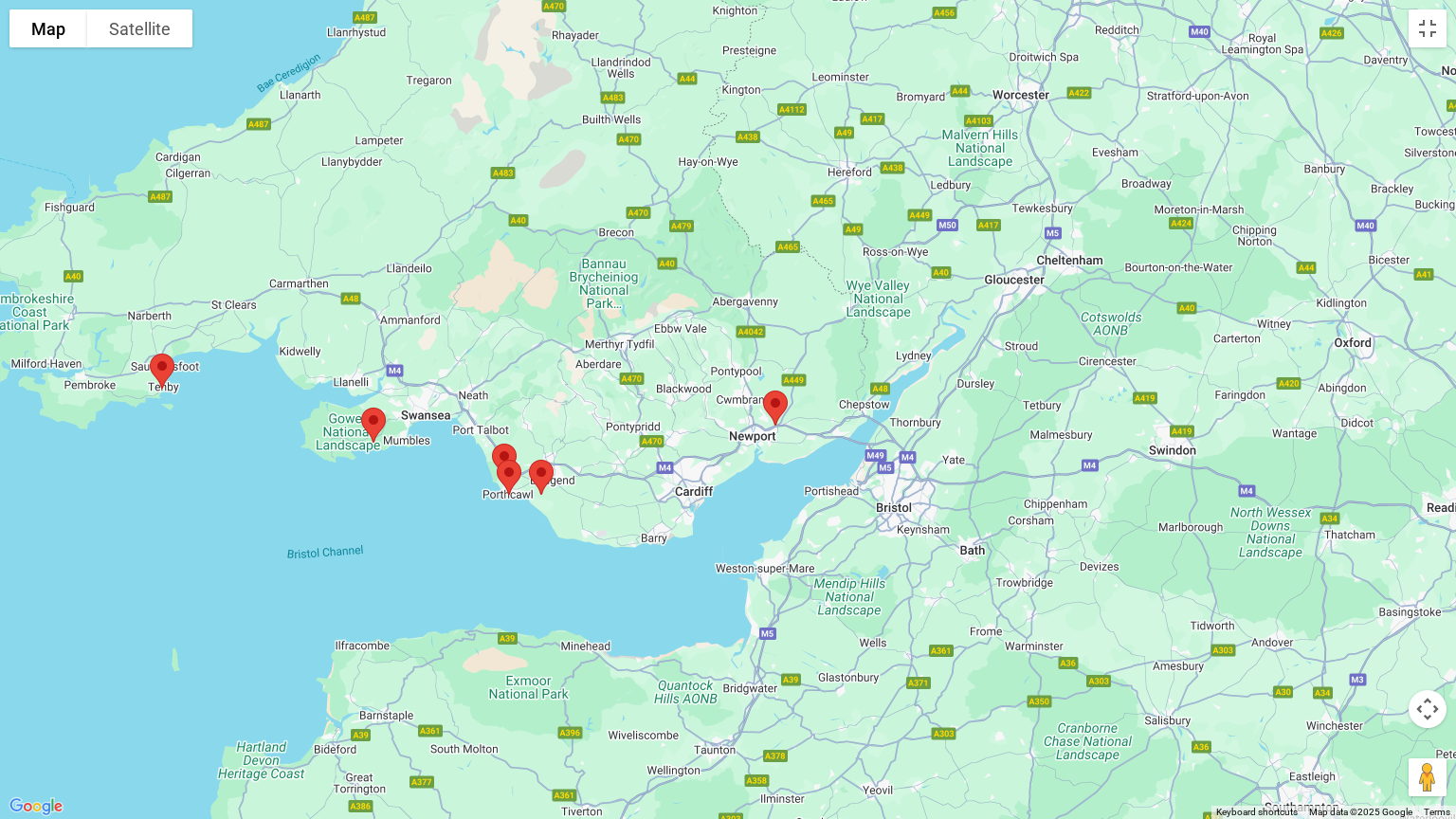 drag, startPoint x: 892, startPoint y: 515, endPoint x: 594, endPoint y: 378, distance: 327.98323 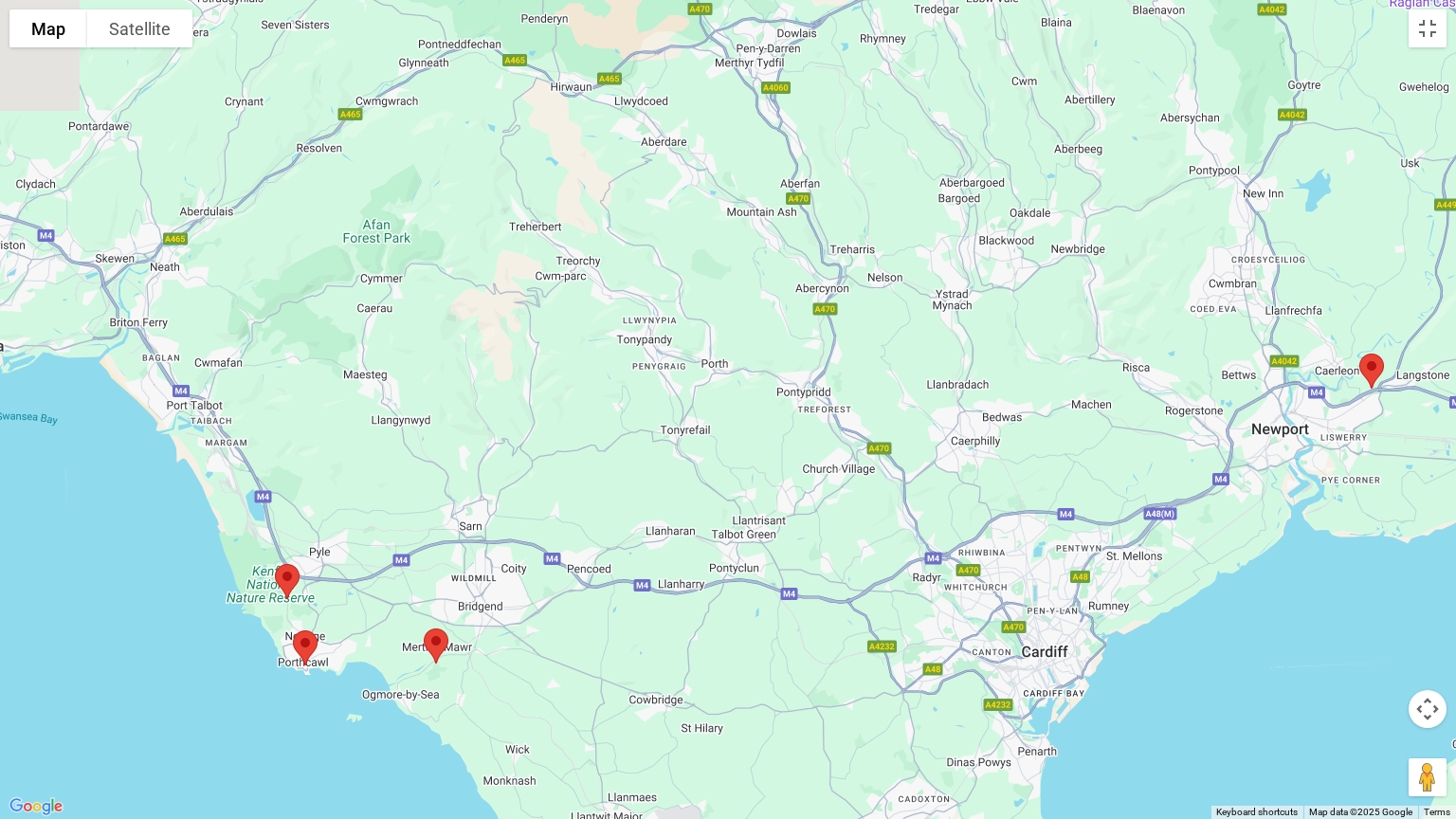 drag, startPoint x: 273, startPoint y: 496, endPoint x: 527, endPoint y: 405, distance: 269.80919 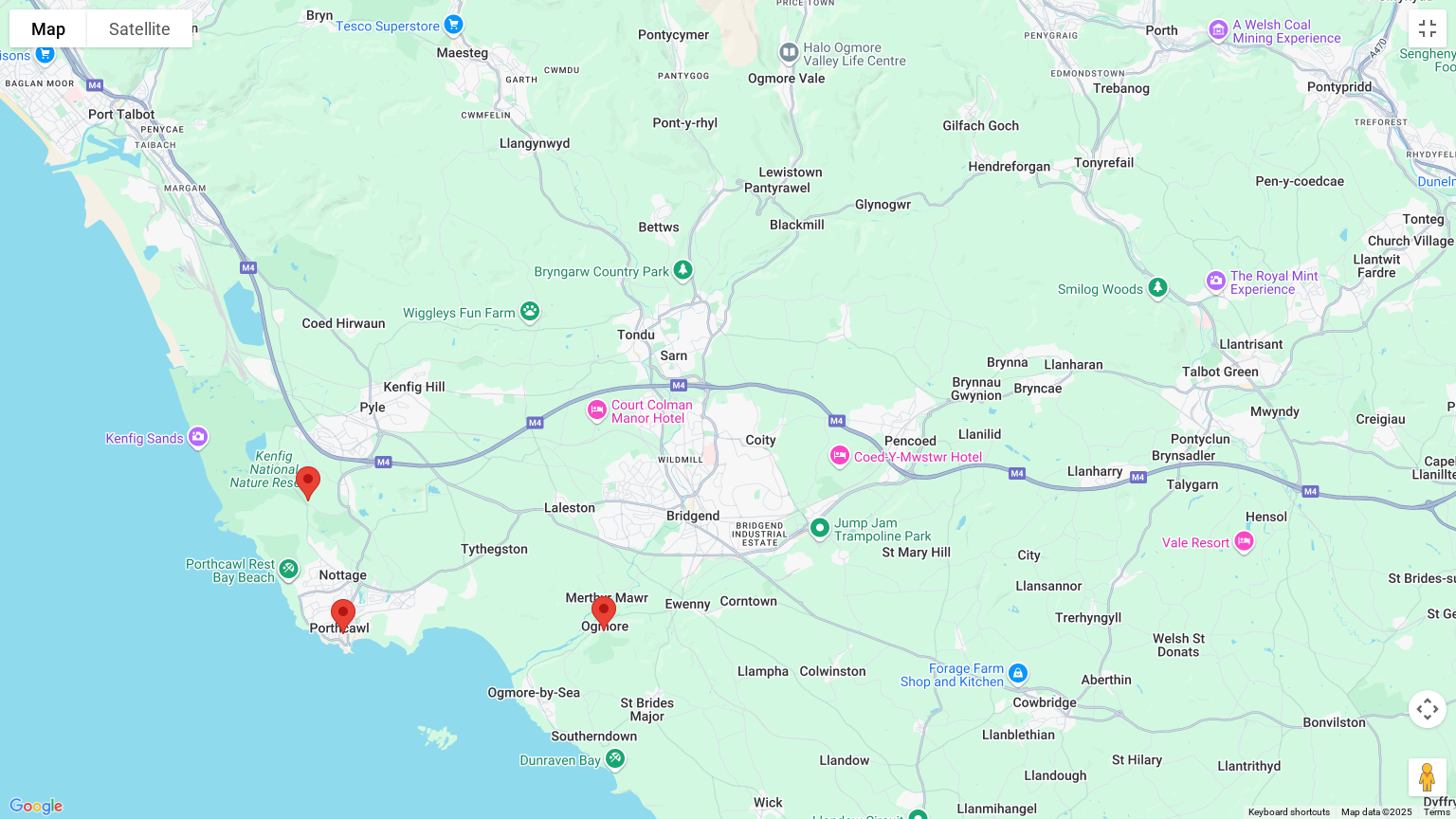 drag, startPoint x: 318, startPoint y: 675, endPoint x: 401, endPoint y: 511, distance: 183.807 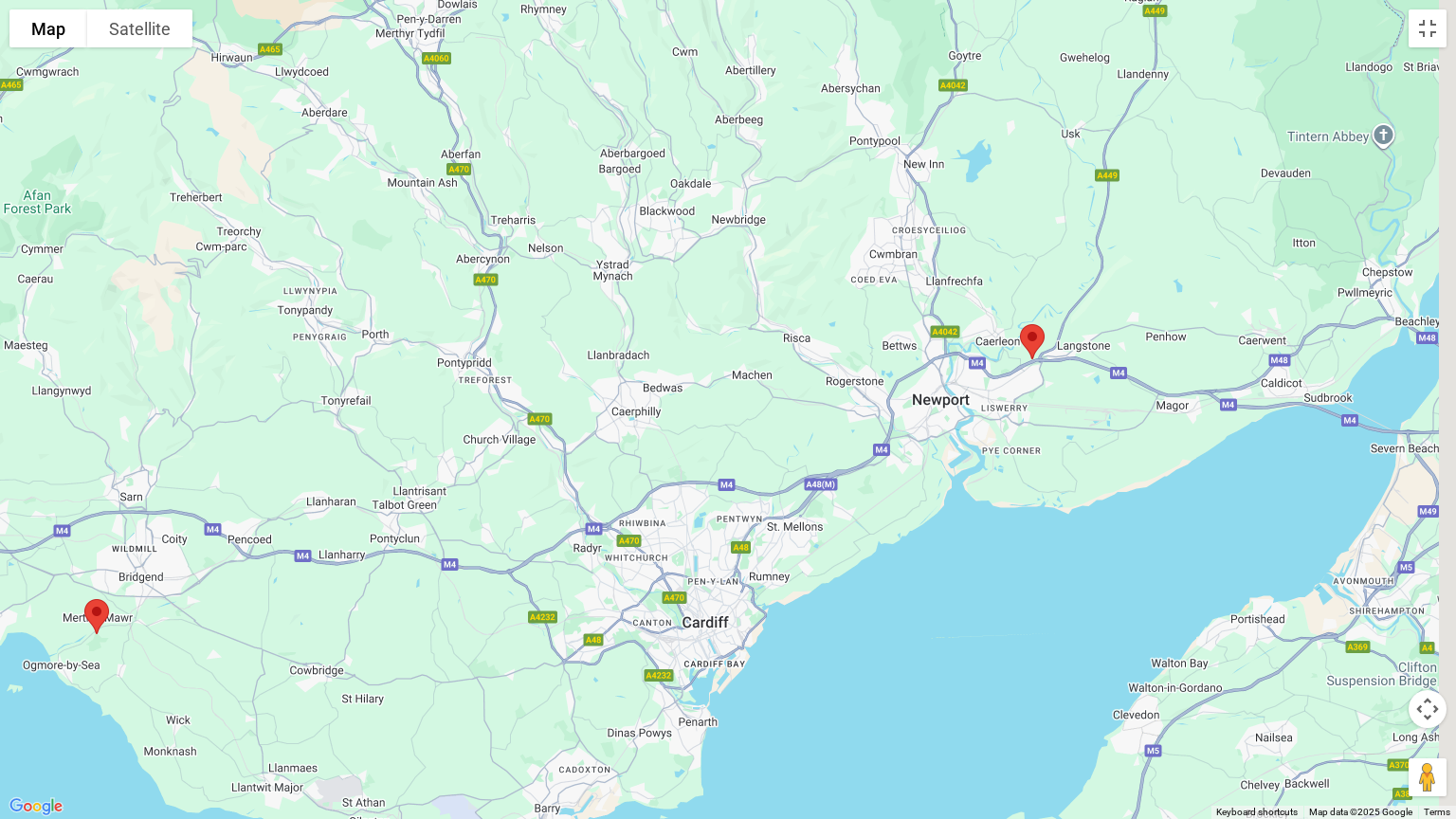drag, startPoint x: 1100, startPoint y: 395, endPoint x: 617, endPoint y: 478, distance: 490.07959 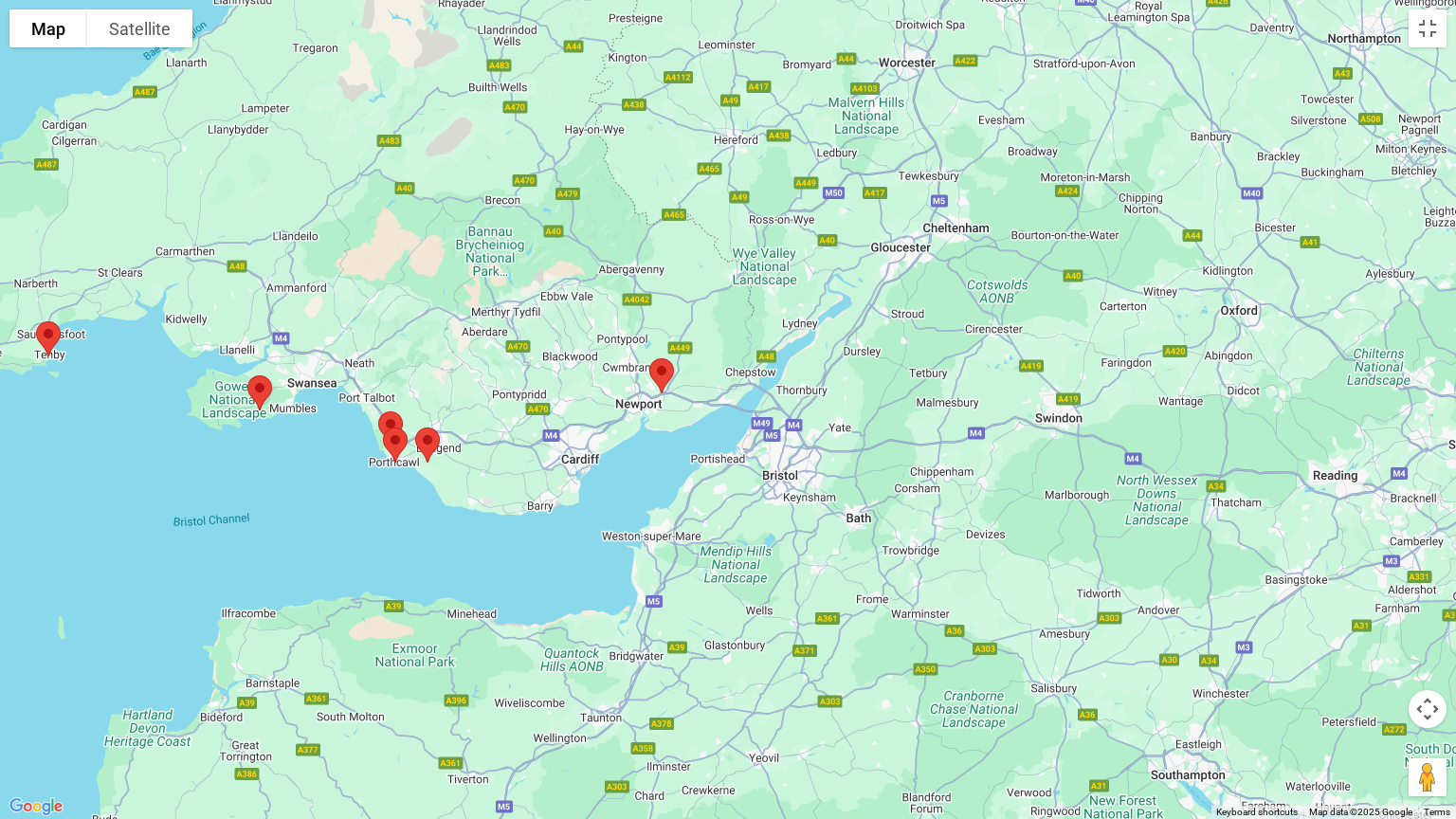 drag, startPoint x: 755, startPoint y: 287, endPoint x: 738, endPoint y: 348, distance: 63.32456 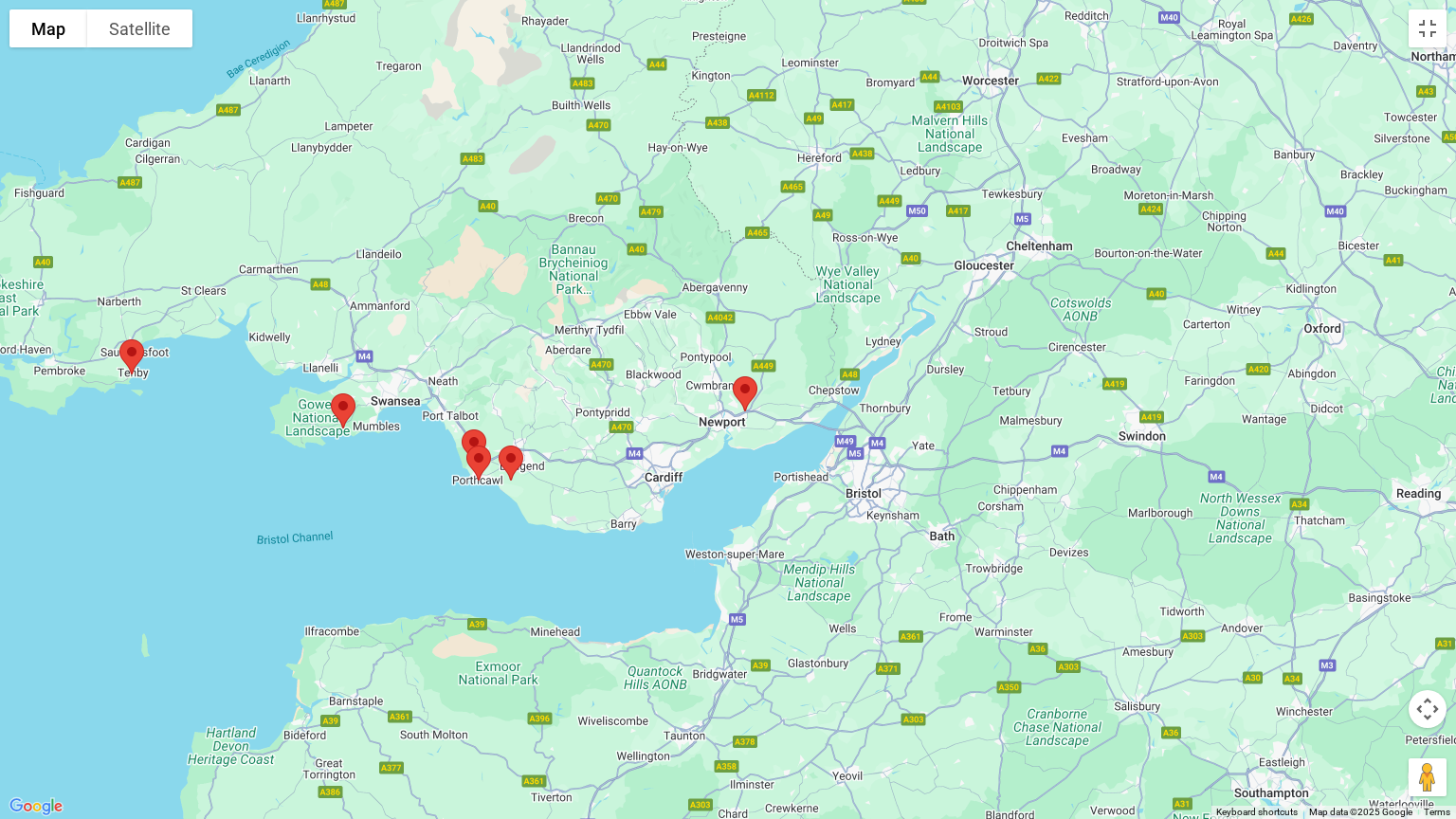 drag, startPoint x: 584, startPoint y: 329, endPoint x: 669, endPoint y: 347, distance: 86.884981 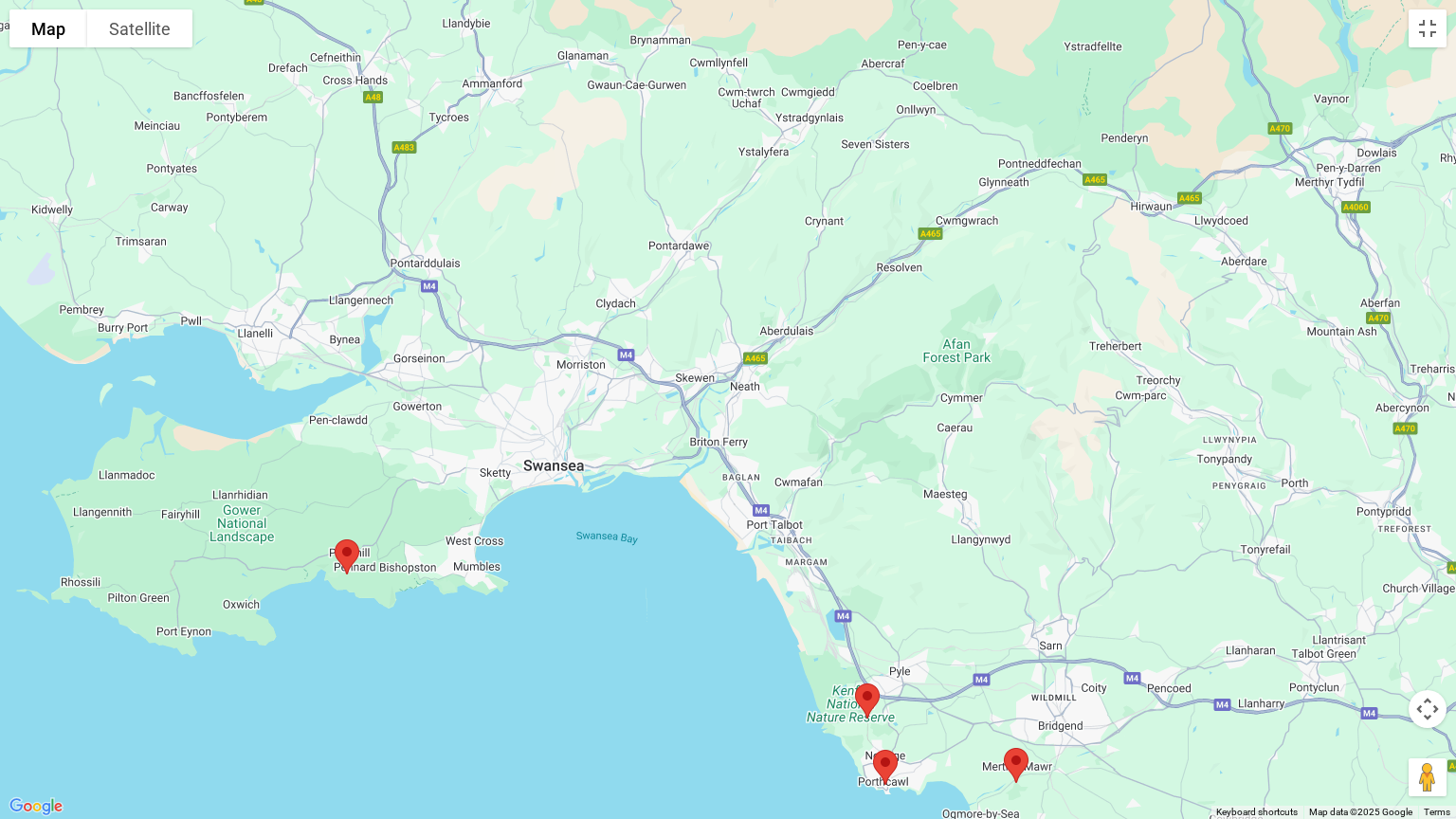 drag, startPoint x: 276, startPoint y: 620, endPoint x: 446, endPoint y: 619, distance: 170.00294 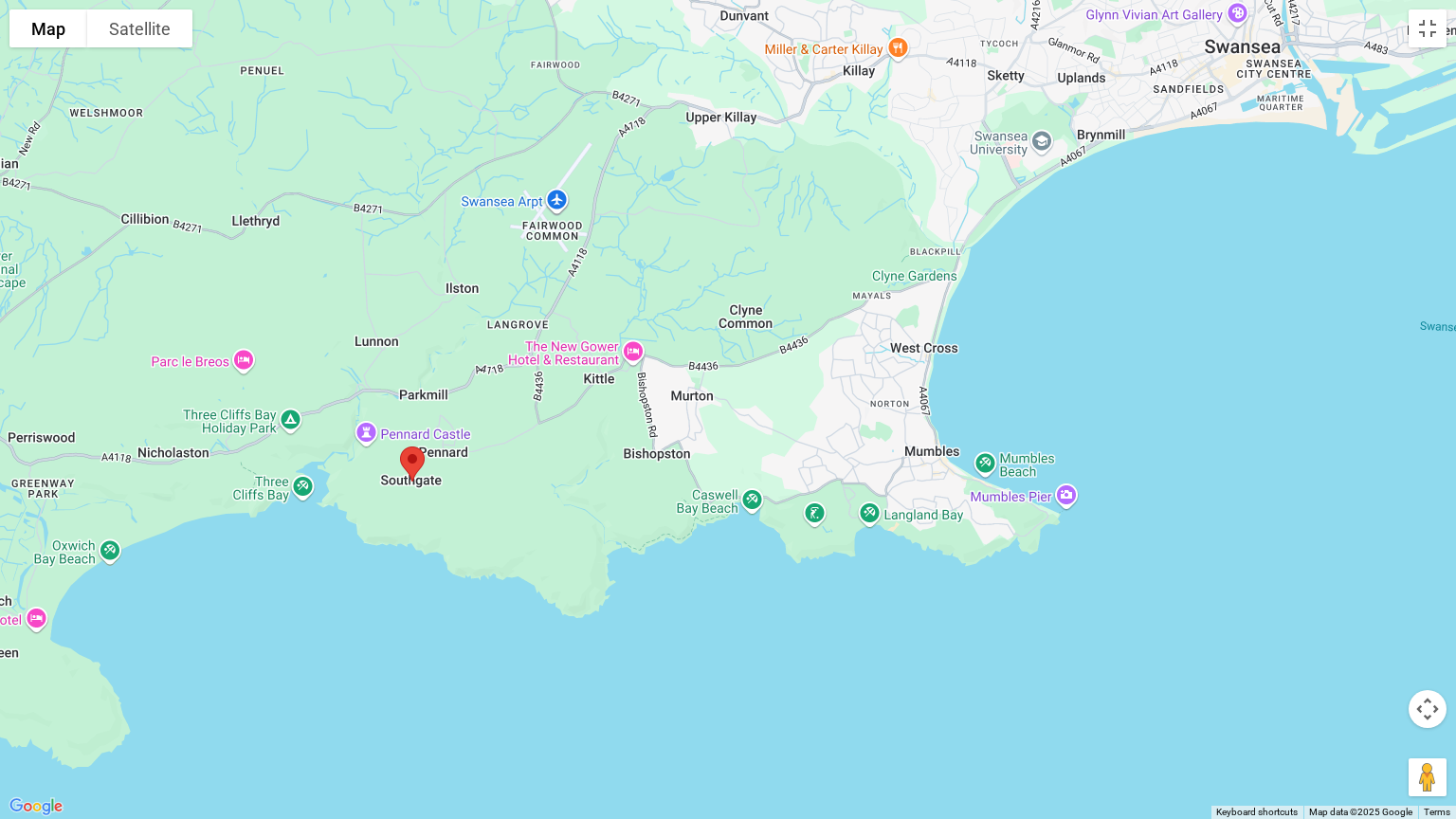 drag, startPoint x: 148, startPoint y: 586, endPoint x: 506, endPoint y: 628, distance: 360.45527 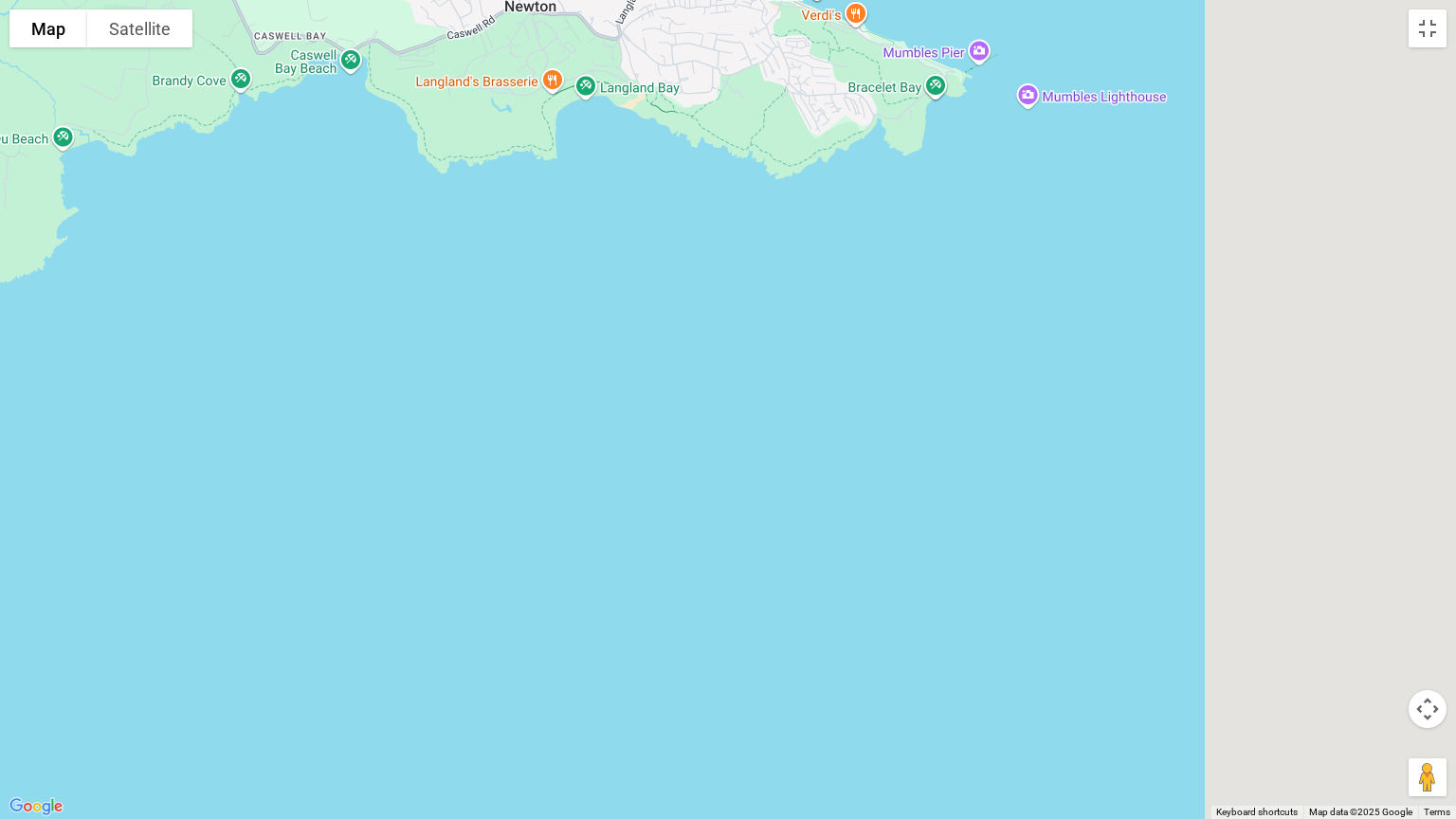 drag, startPoint x: 1272, startPoint y: 607, endPoint x: 350, endPoint y: 228, distance: 996.8576 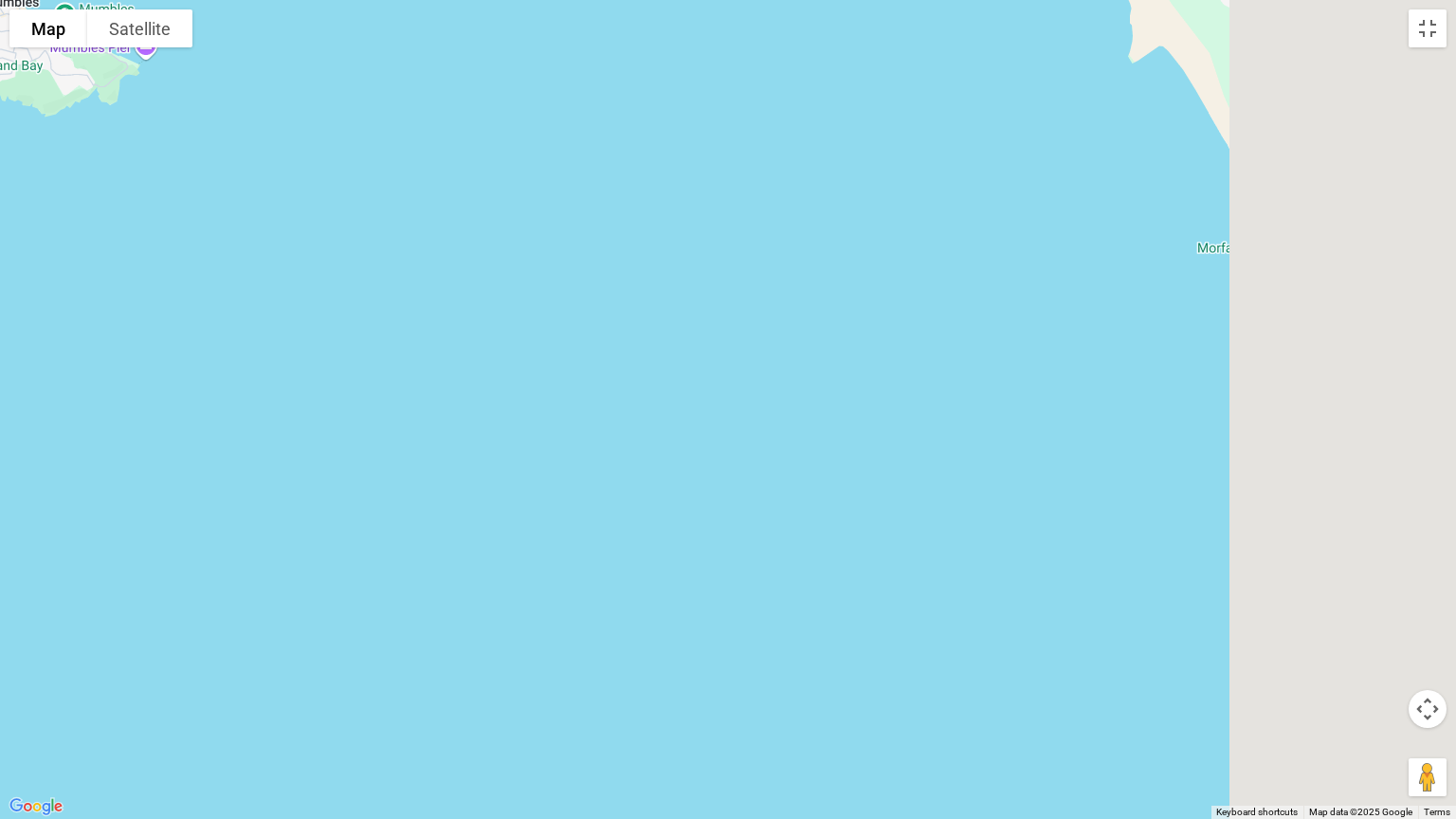 drag, startPoint x: 1010, startPoint y: 472, endPoint x: 385, endPoint y: 306, distance: 646.6692 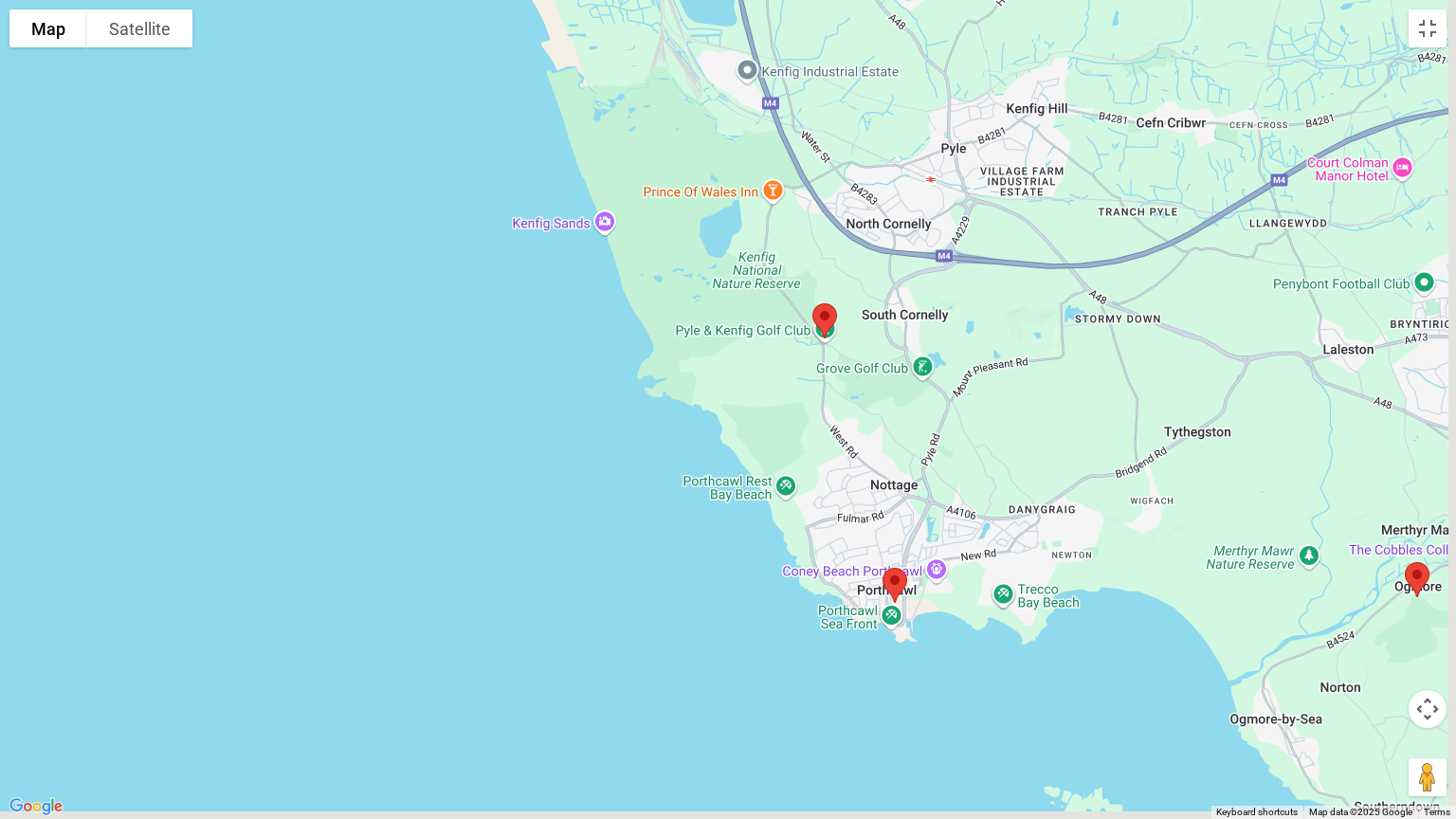 drag, startPoint x: 861, startPoint y: 543, endPoint x: 290, endPoint y: 318, distance: 613.73121 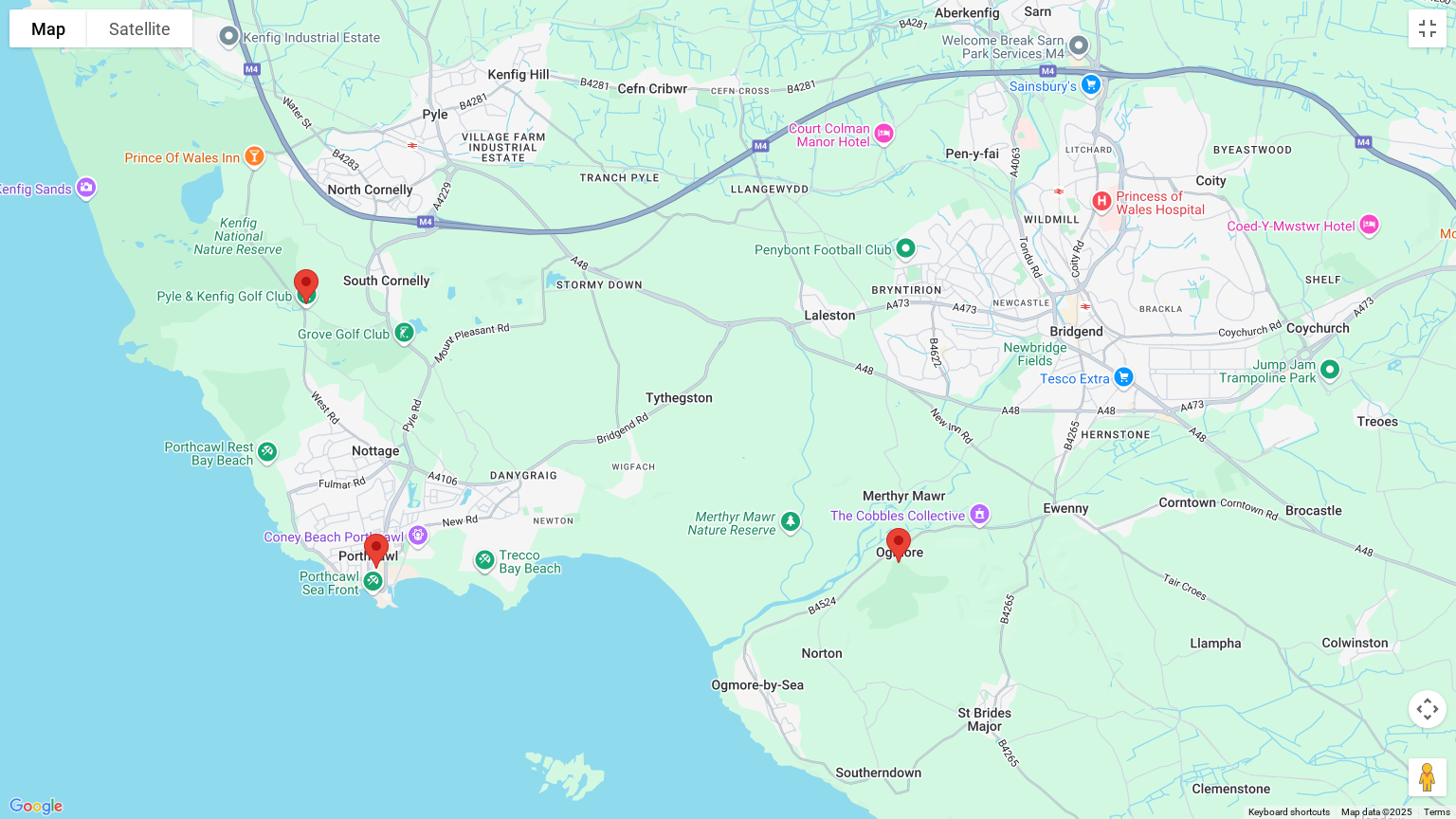 drag, startPoint x: 210, startPoint y: 340, endPoint x: 249, endPoint y: 410, distance: 80.131143 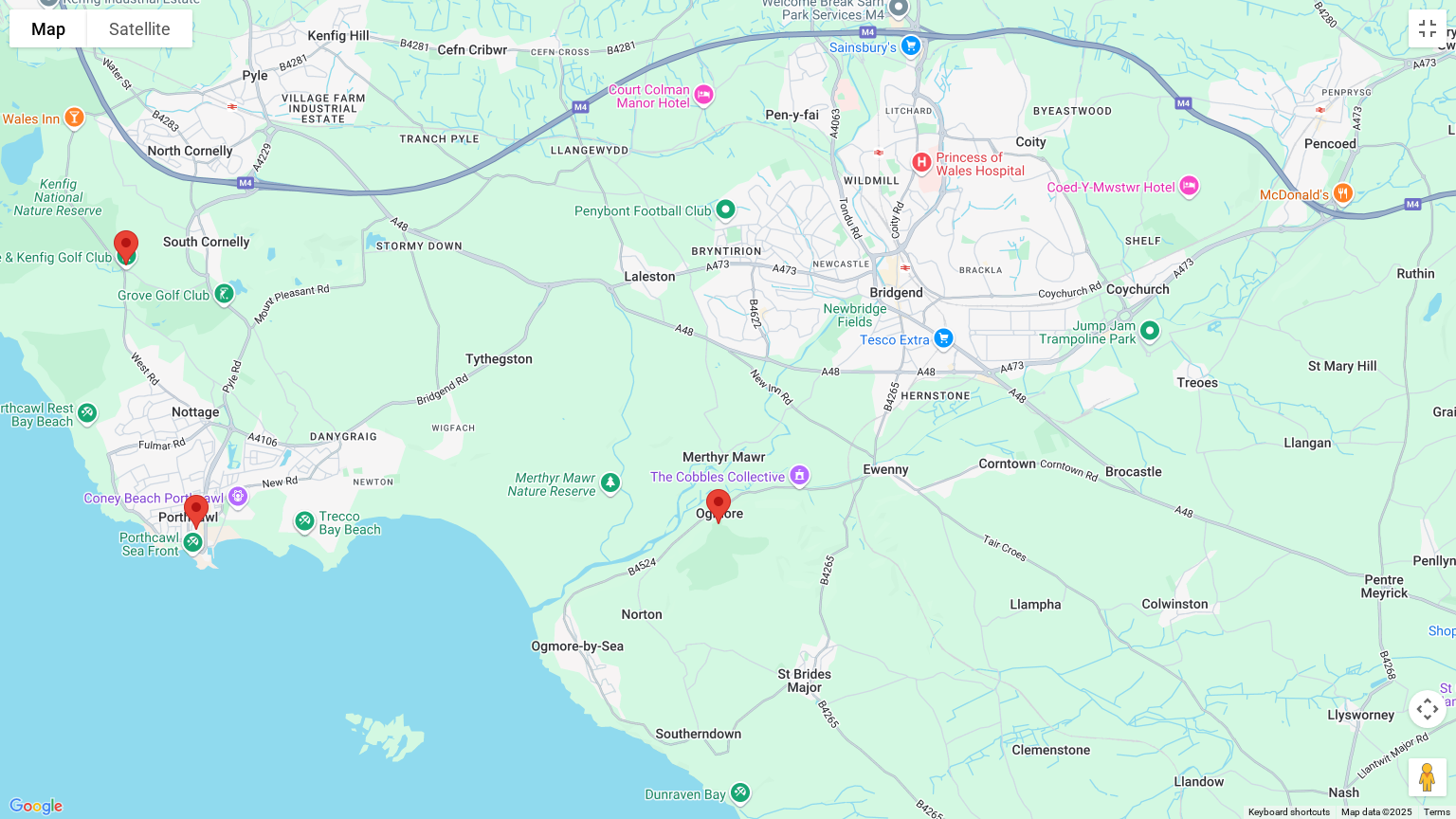 drag, startPoint x: 954, startPoint y: 464, endPoint x: 765, endPoint y: 425, distance: 192.98186 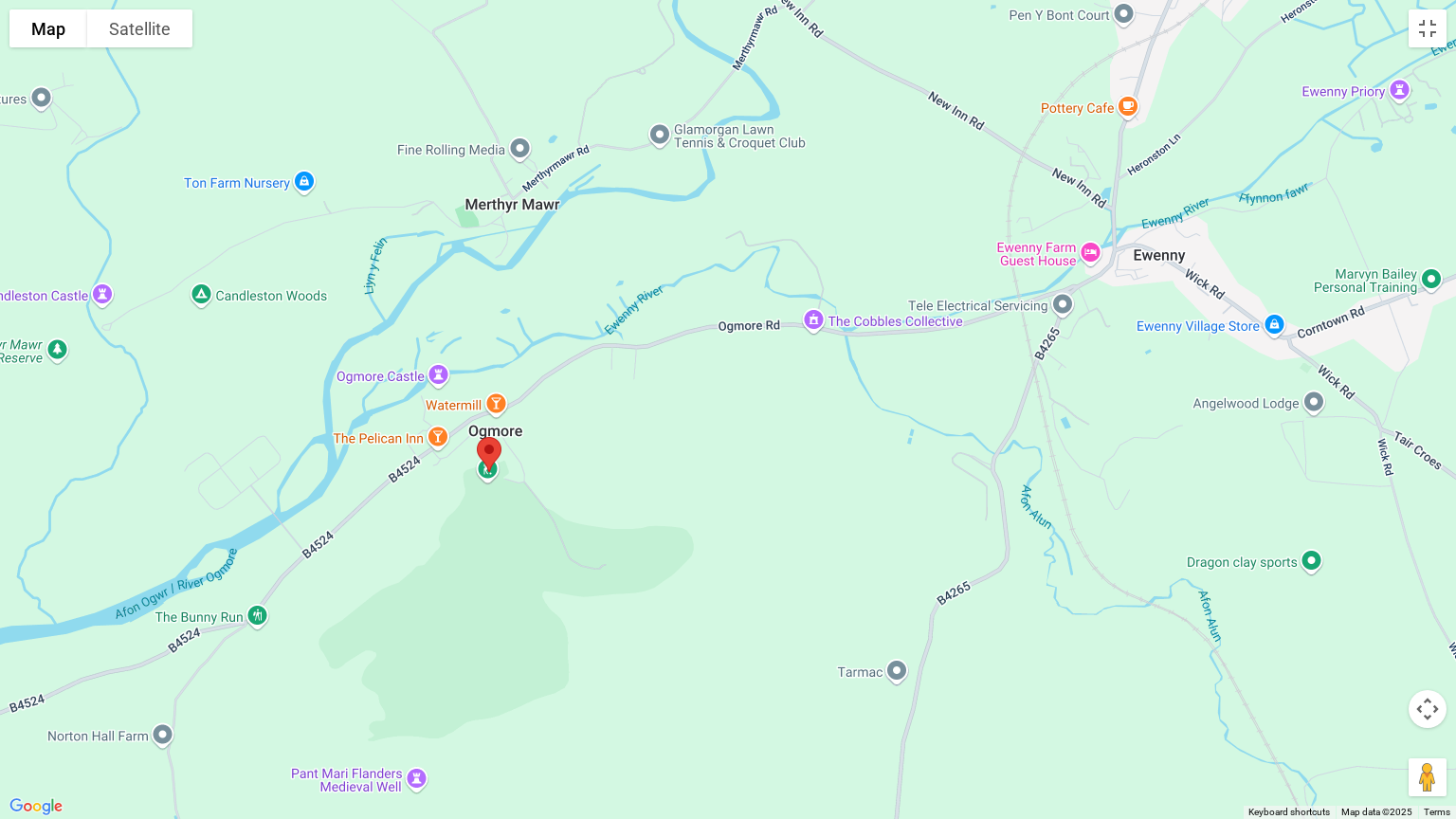 drag, startPoint x: 586, startPoint y: 642, endPoint x: 583, endPoint y: 217, distance: 425.01059 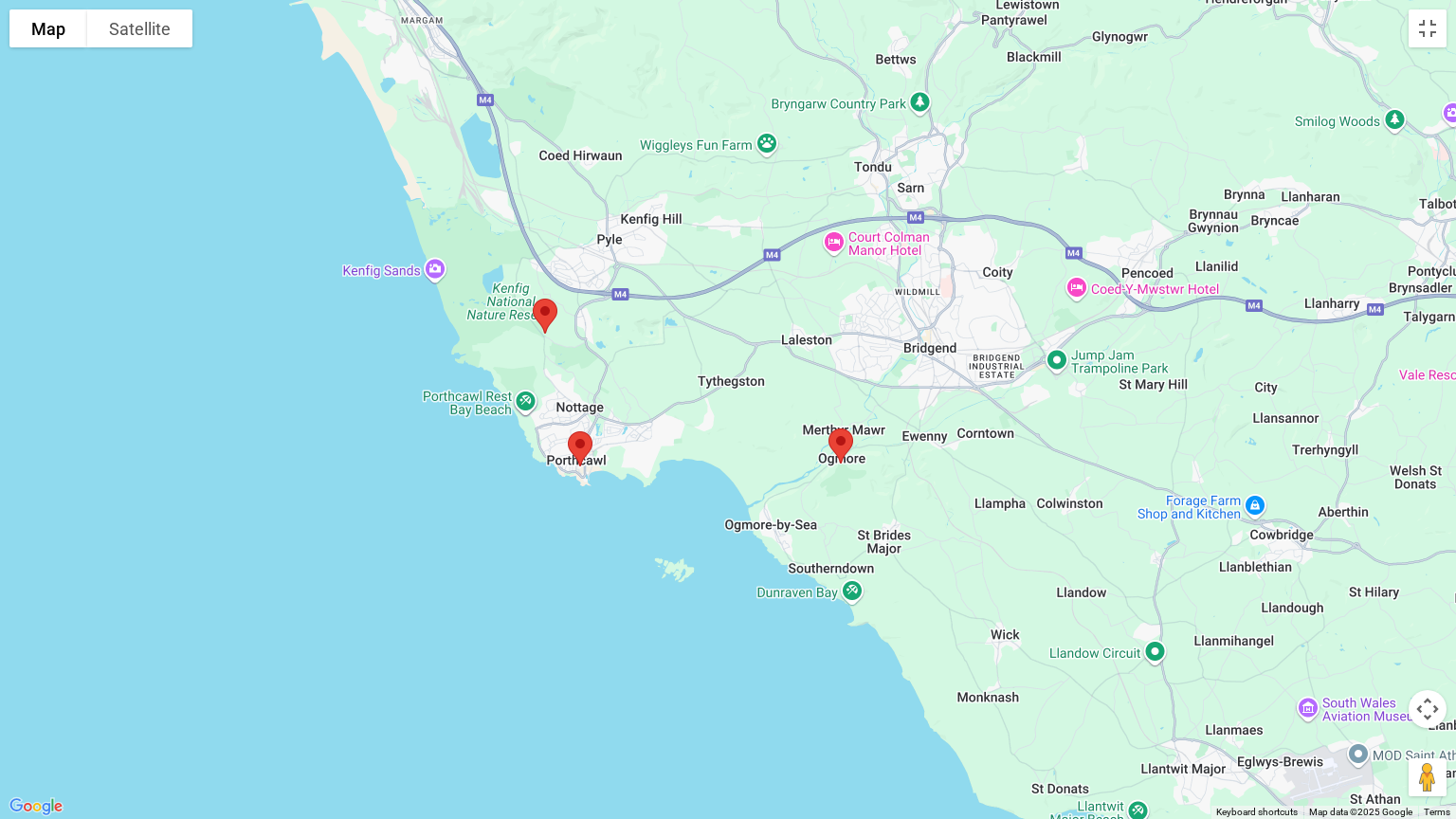 drag, startPoint x: 193, startPoint y: 269, endPoint x: 748, endPoint y: 405, distance: 571.4202 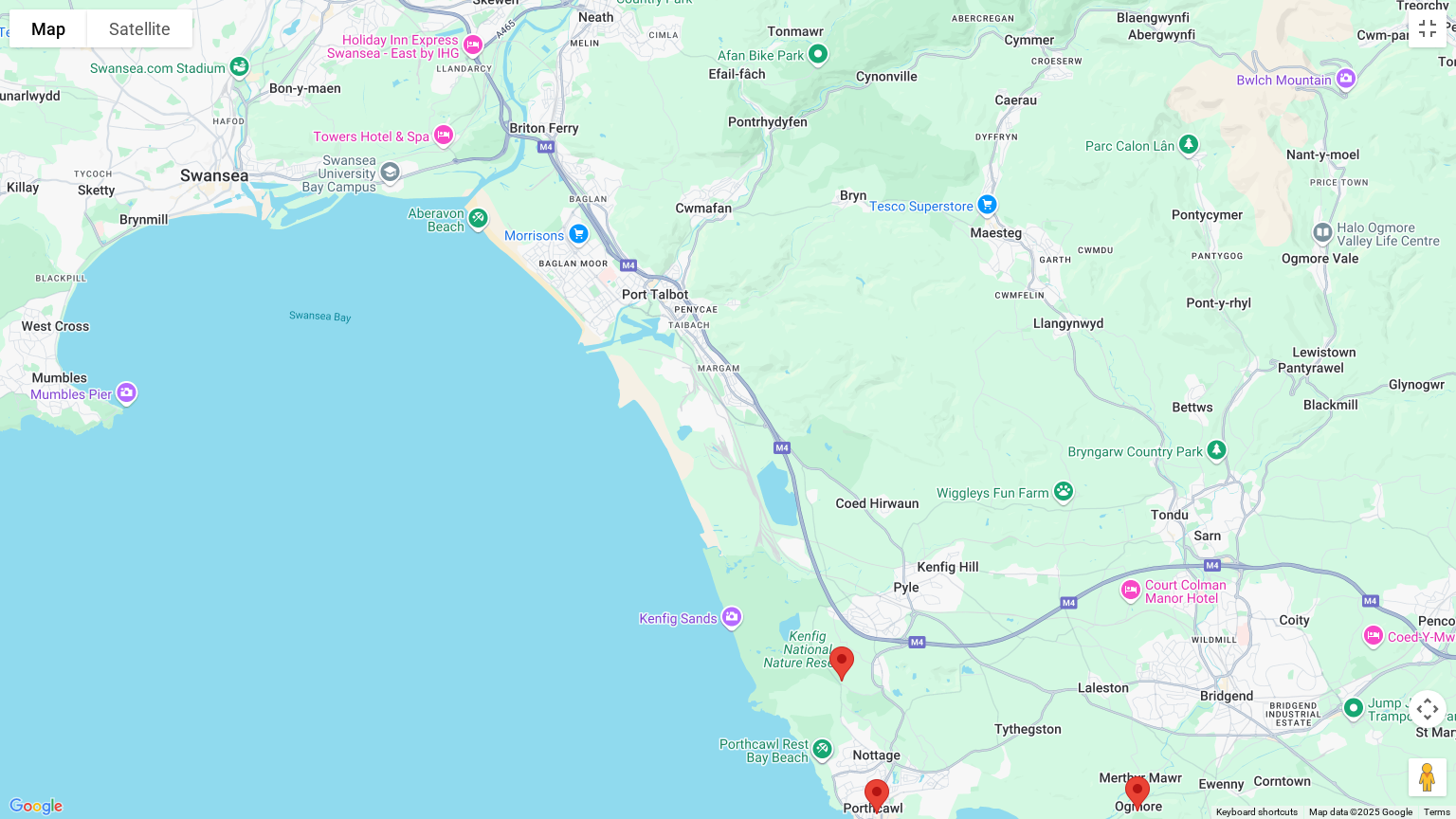 drag, startPoint x: 566, startPoint y: 200, endPoint x: 776, endPoint y: 566, distance: 421.96682 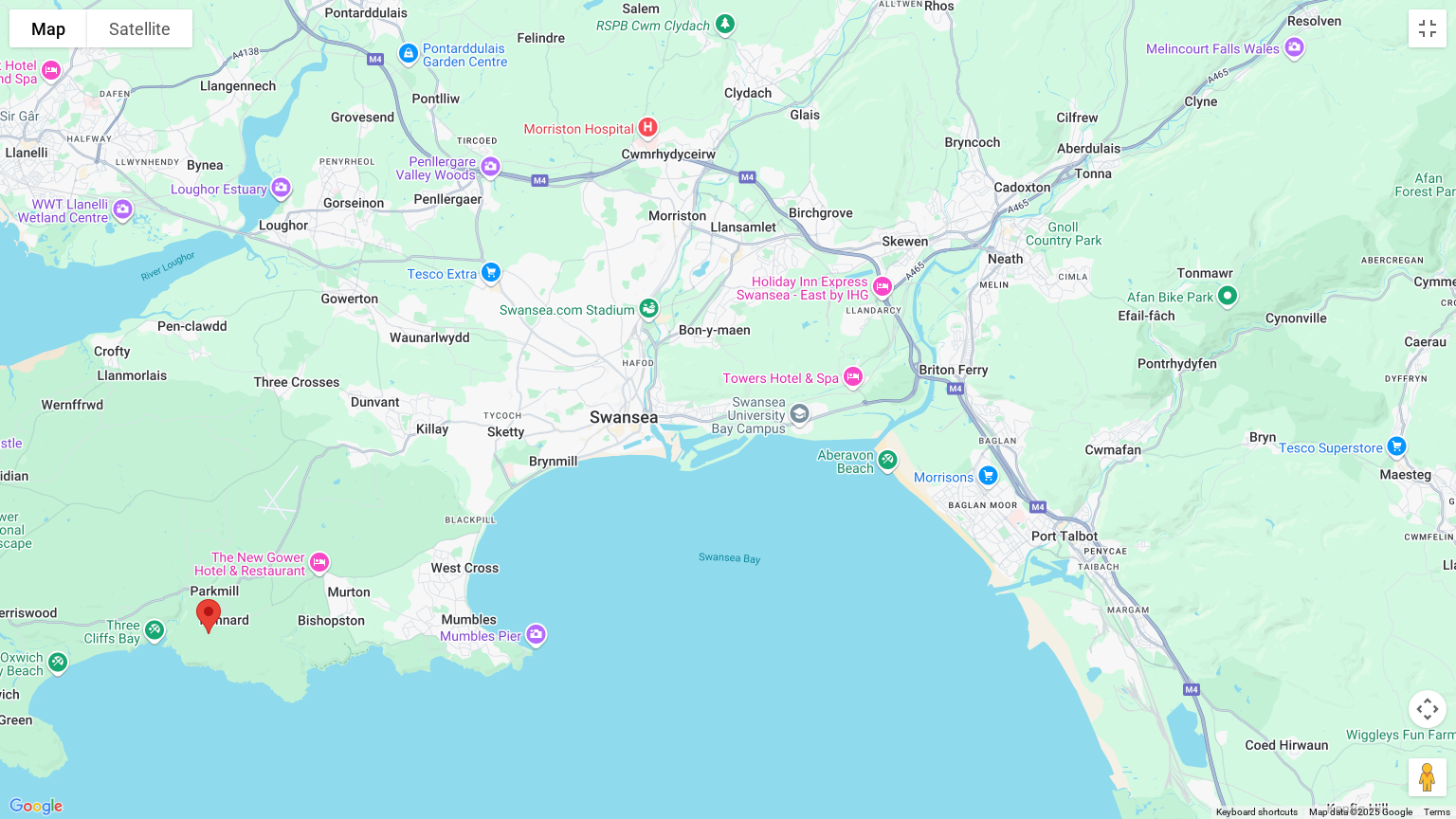 drag, startPoint x: 63, startPoint y: 250, endPoint x: 457, endPoint y: 428, distance: 432.34246 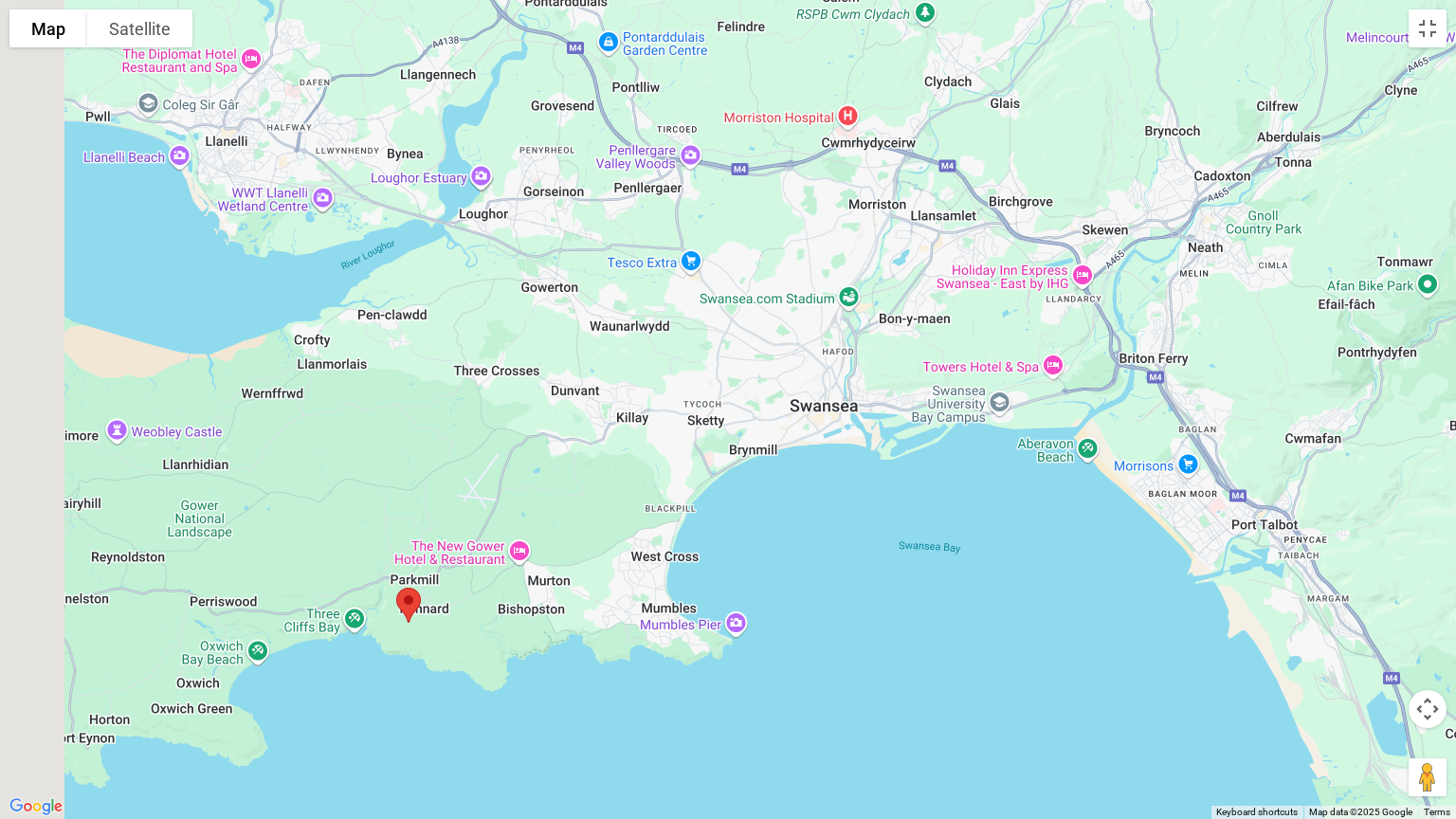 drag, startPoint x: 240, startPoint y: 457, endPoint x: 458, endPoint y: 444, distance: 218.38727 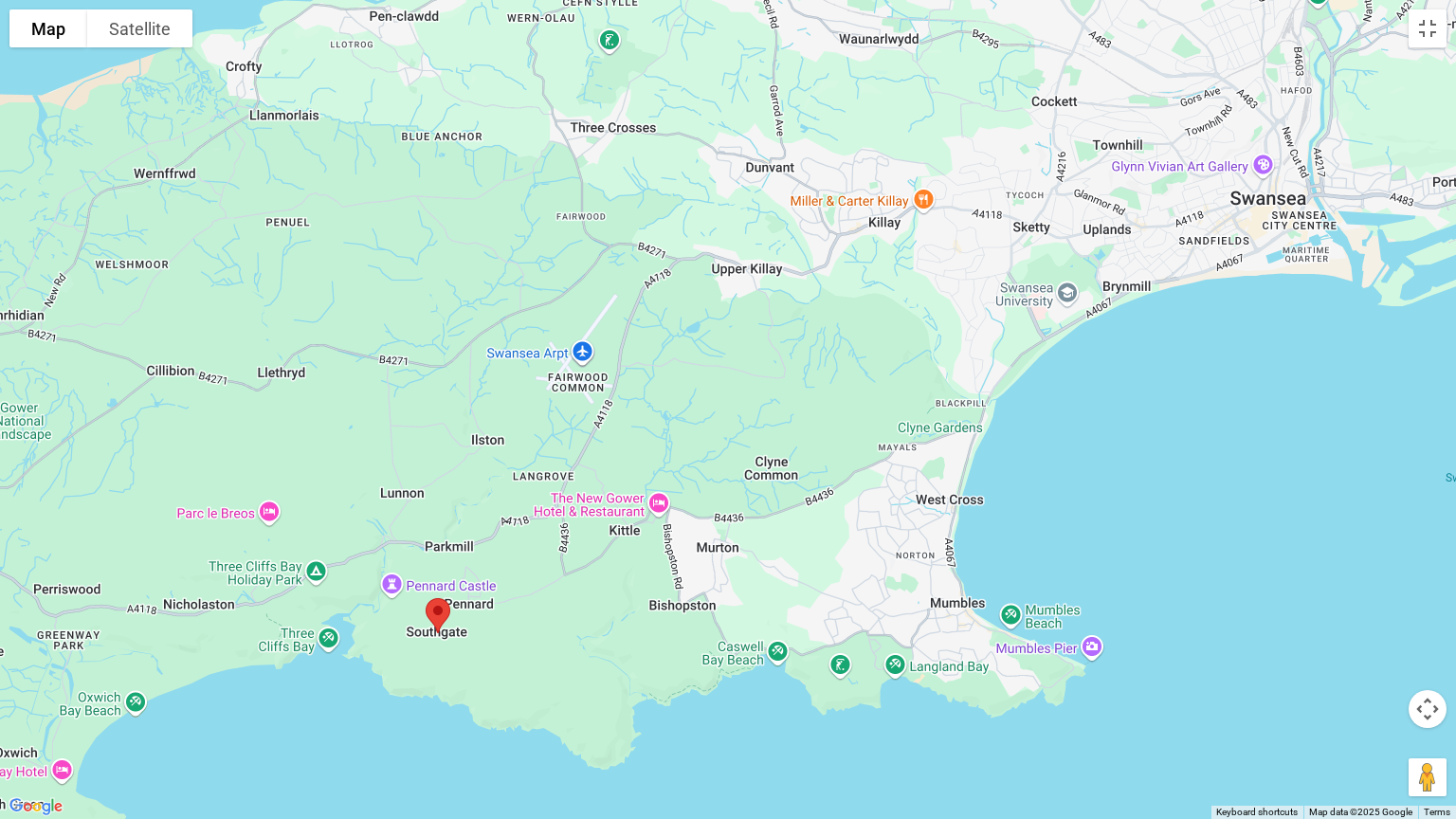 drag, startPoint x: 388, startPoint y: 556, endPoint x: 434, endPoint y: 381, distance: 180.94474 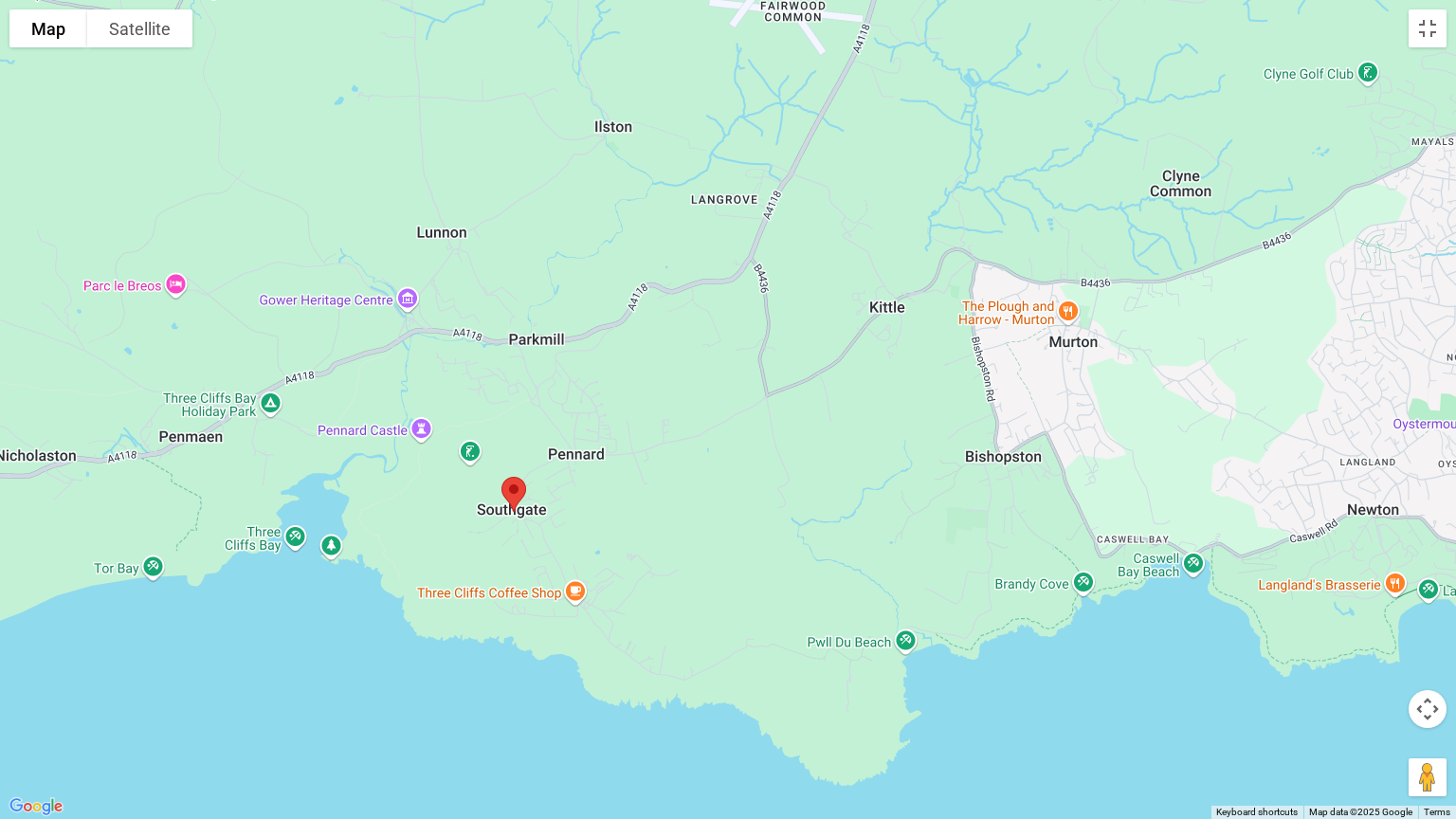 drag, startPoint x: 440, startPoint y: 556, endPoint x: 464, endPoint y: 191, distance: 365.78819 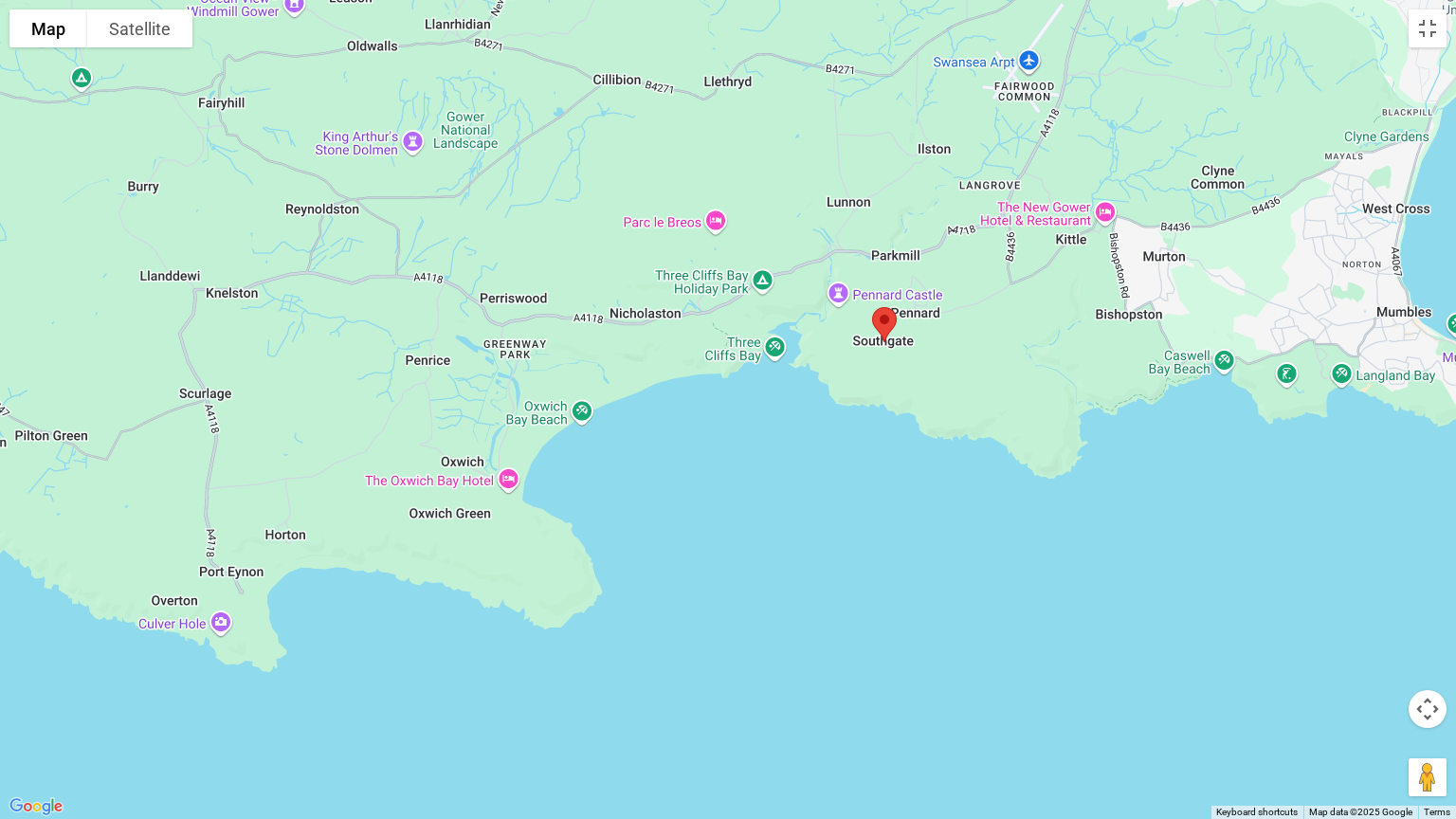 drag, startPoint x: 166, startPoint y: 240, endPoint x: 635, endPoint y: 297, distance: 472.4511 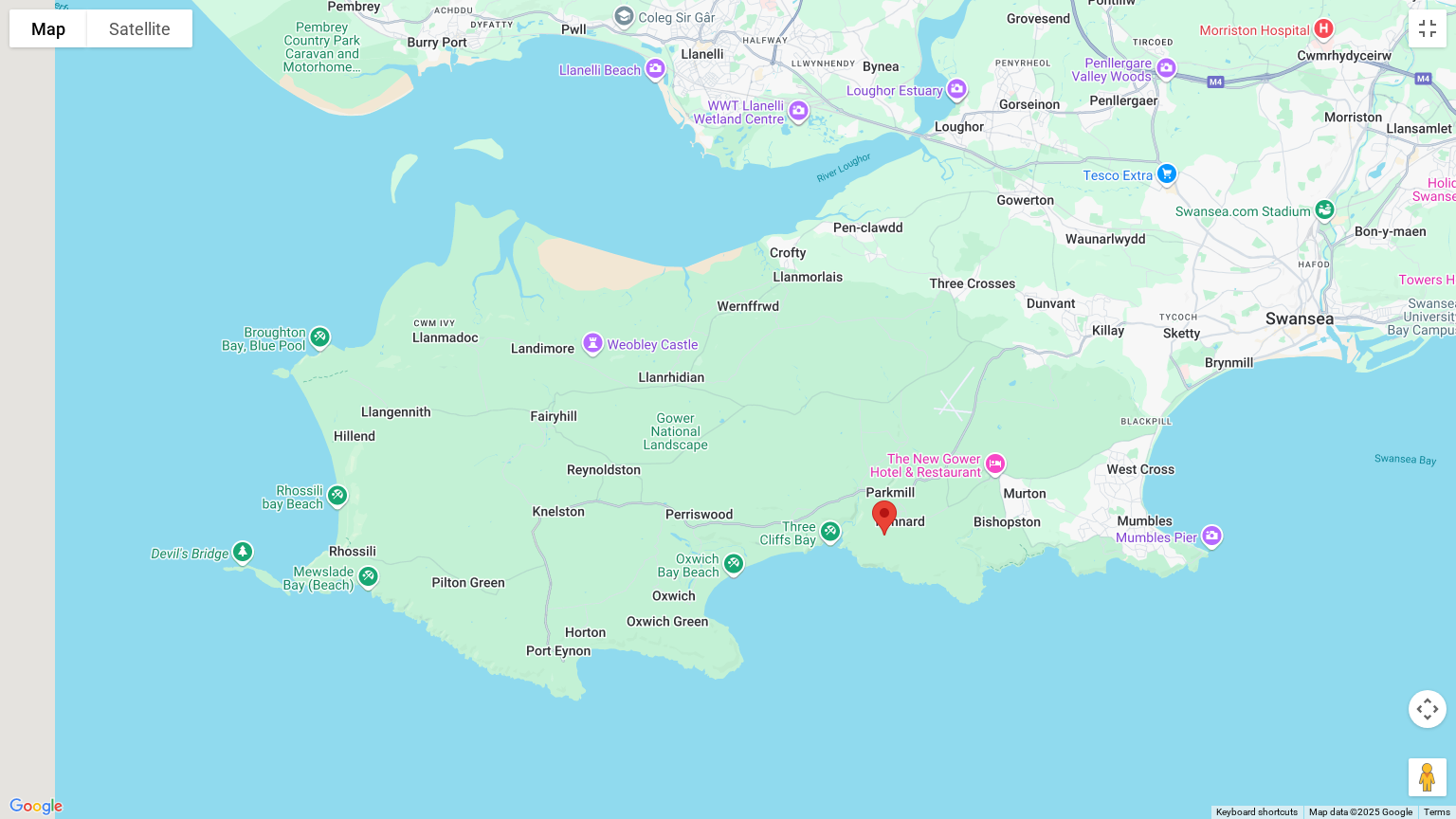 drag, startPoint x: 185, startPoint y: 353, endPoint x: 446, endPoint y: 539, distance: 320.4949 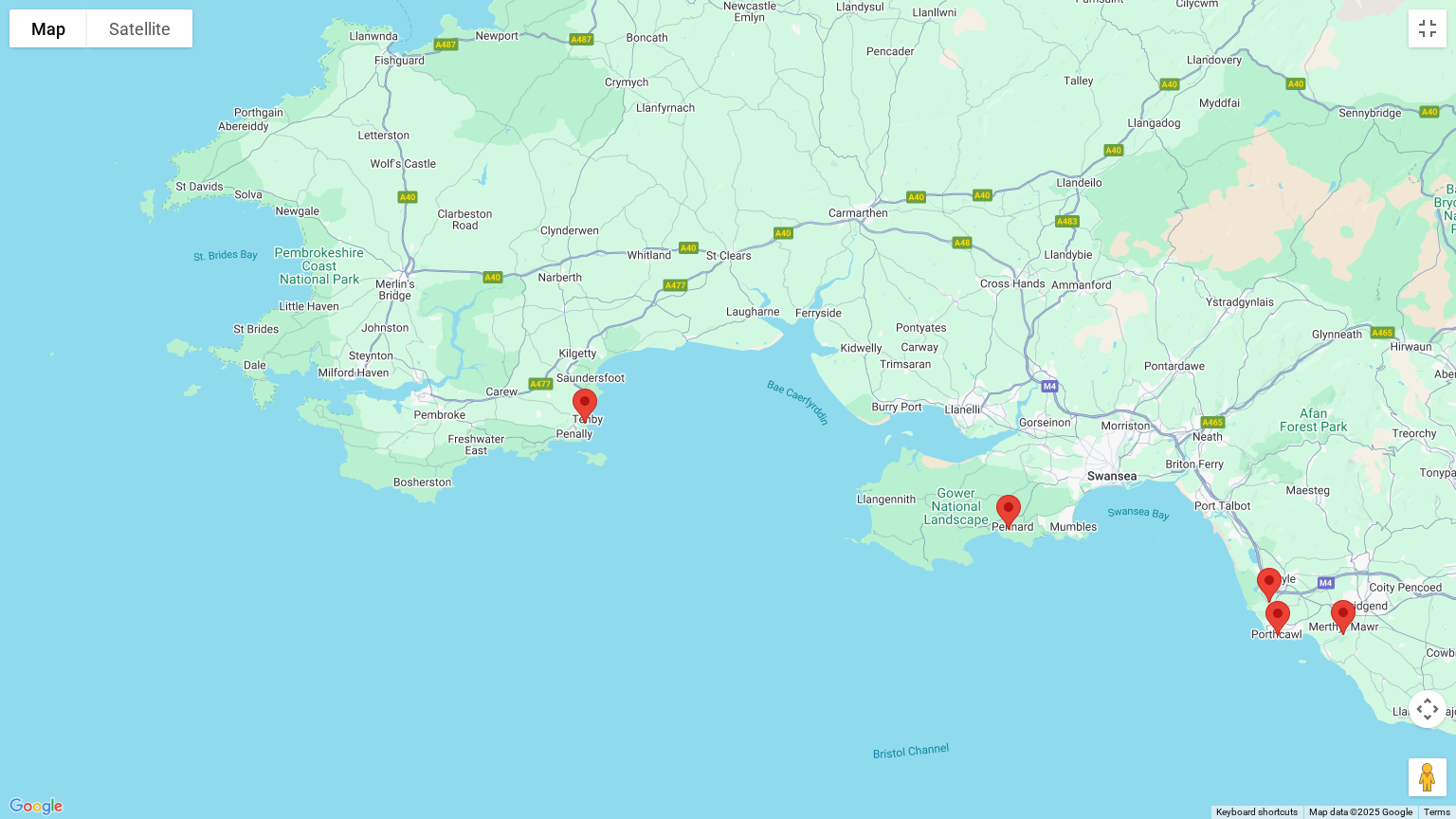 drag, startPoint x: 177, startPoint y: 314, endPoint x: 633, endPoint y: 355, distance: 457.83949 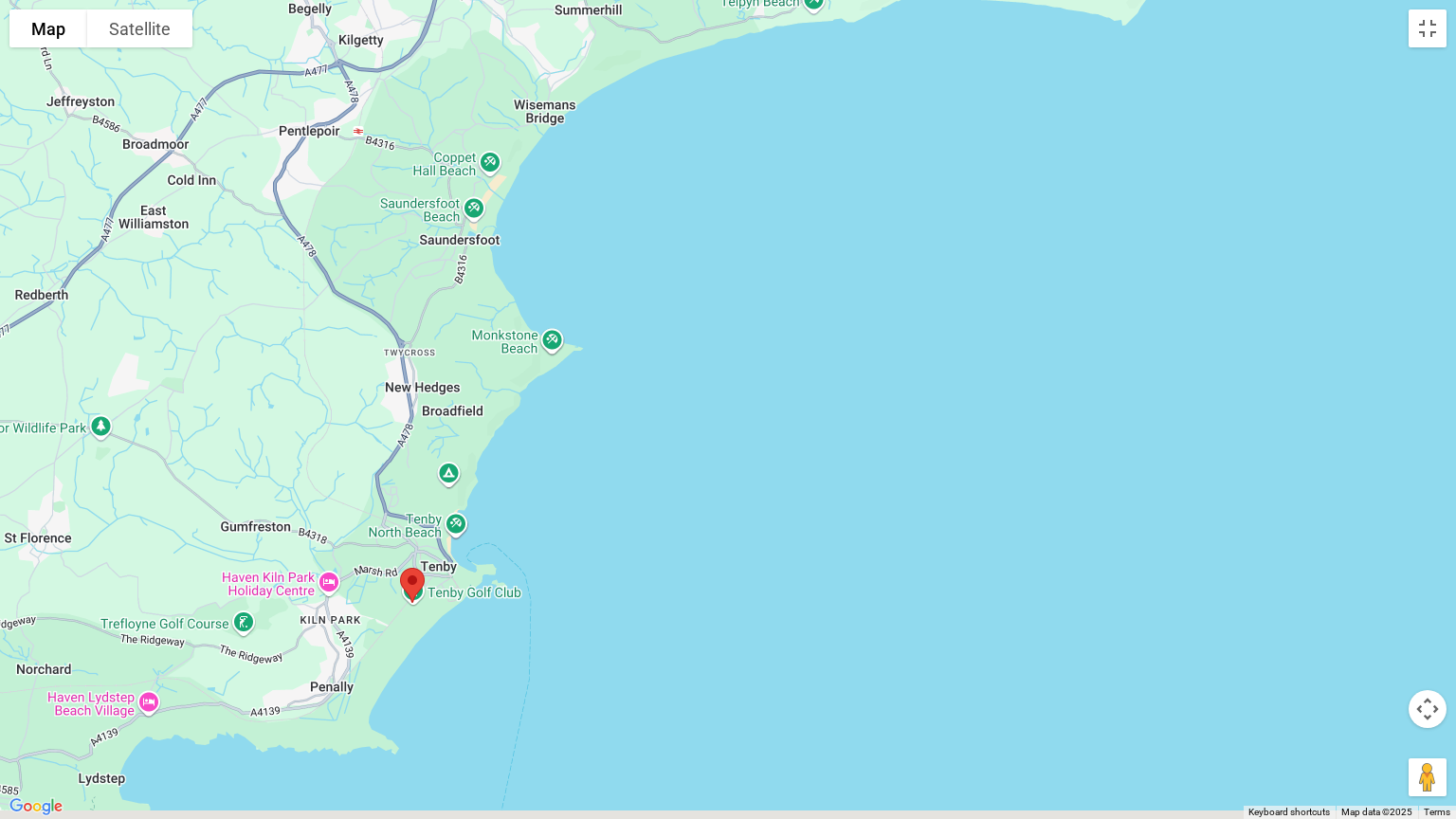 drag, startPoint x: 564, startPoint y: 486, endPoint x: 621, endPoint y: 129, distance: 361.5218 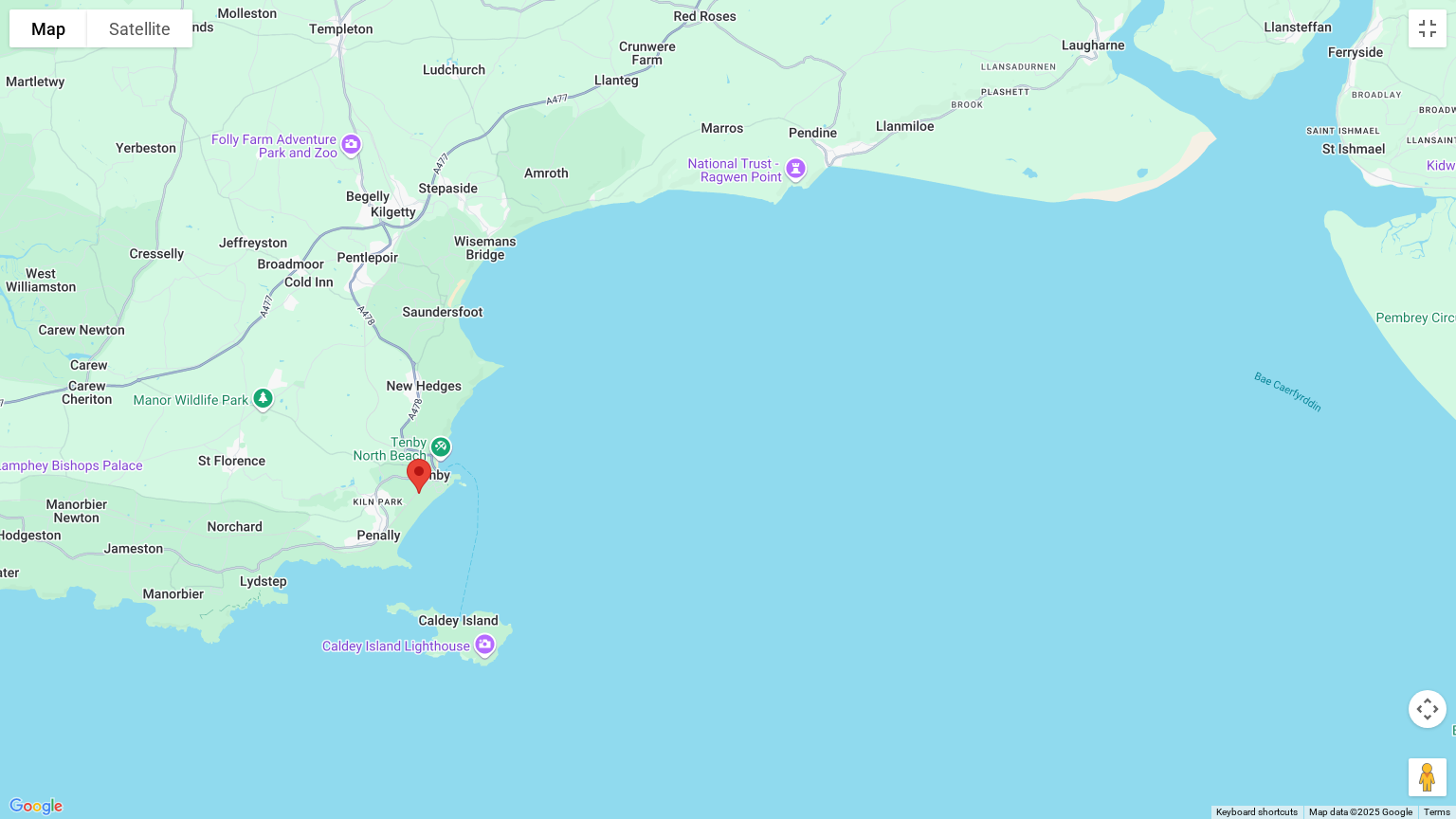 drag, startPoint x: 348, startPoint y: 174, endPoint x: 371, endPoint y: 461, distance: 287.92013 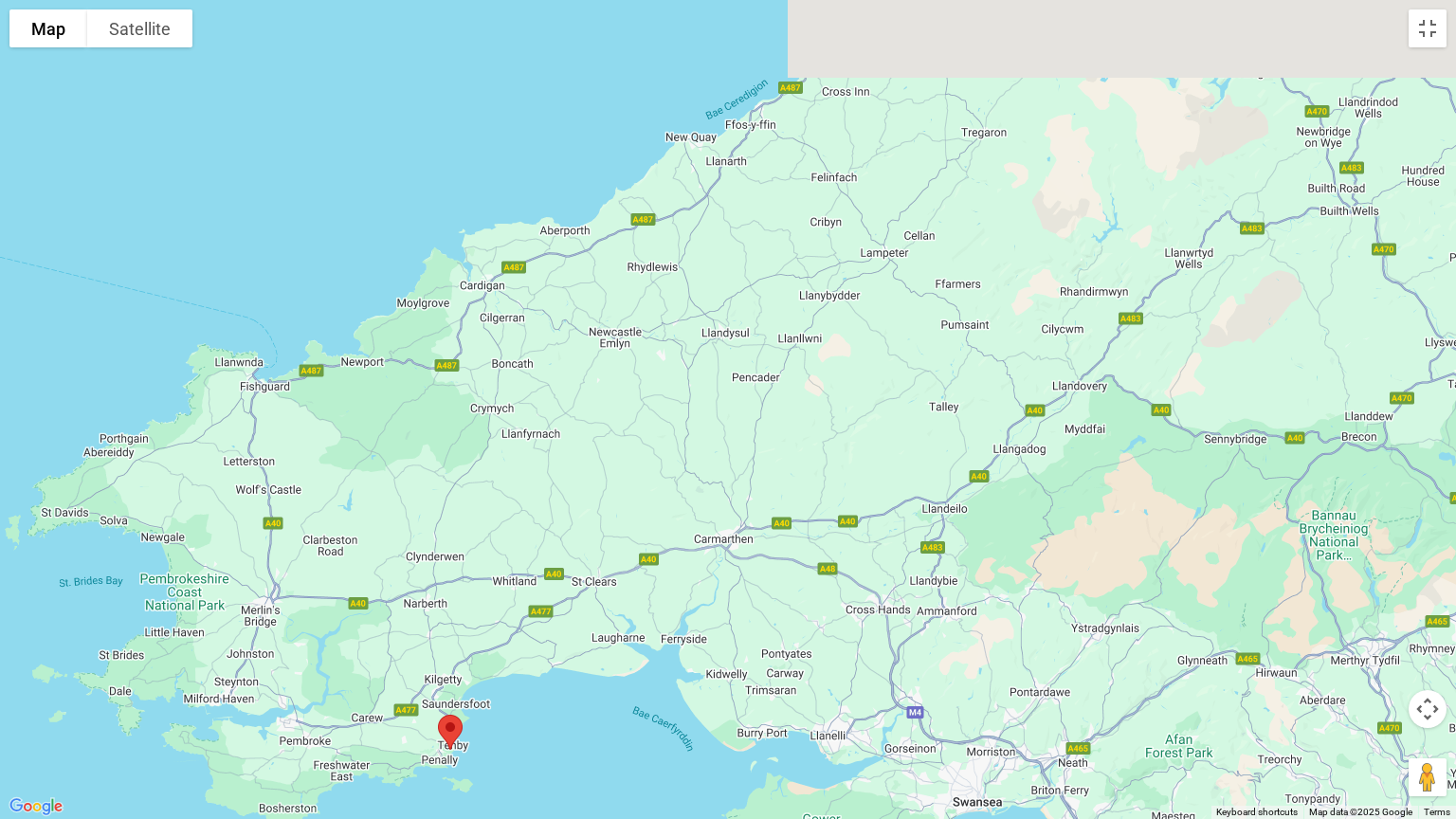 drag, startPoint x: 403, startPoint y: 189, endPoint x: 434, endPoint y: 532, distance: 344.39803 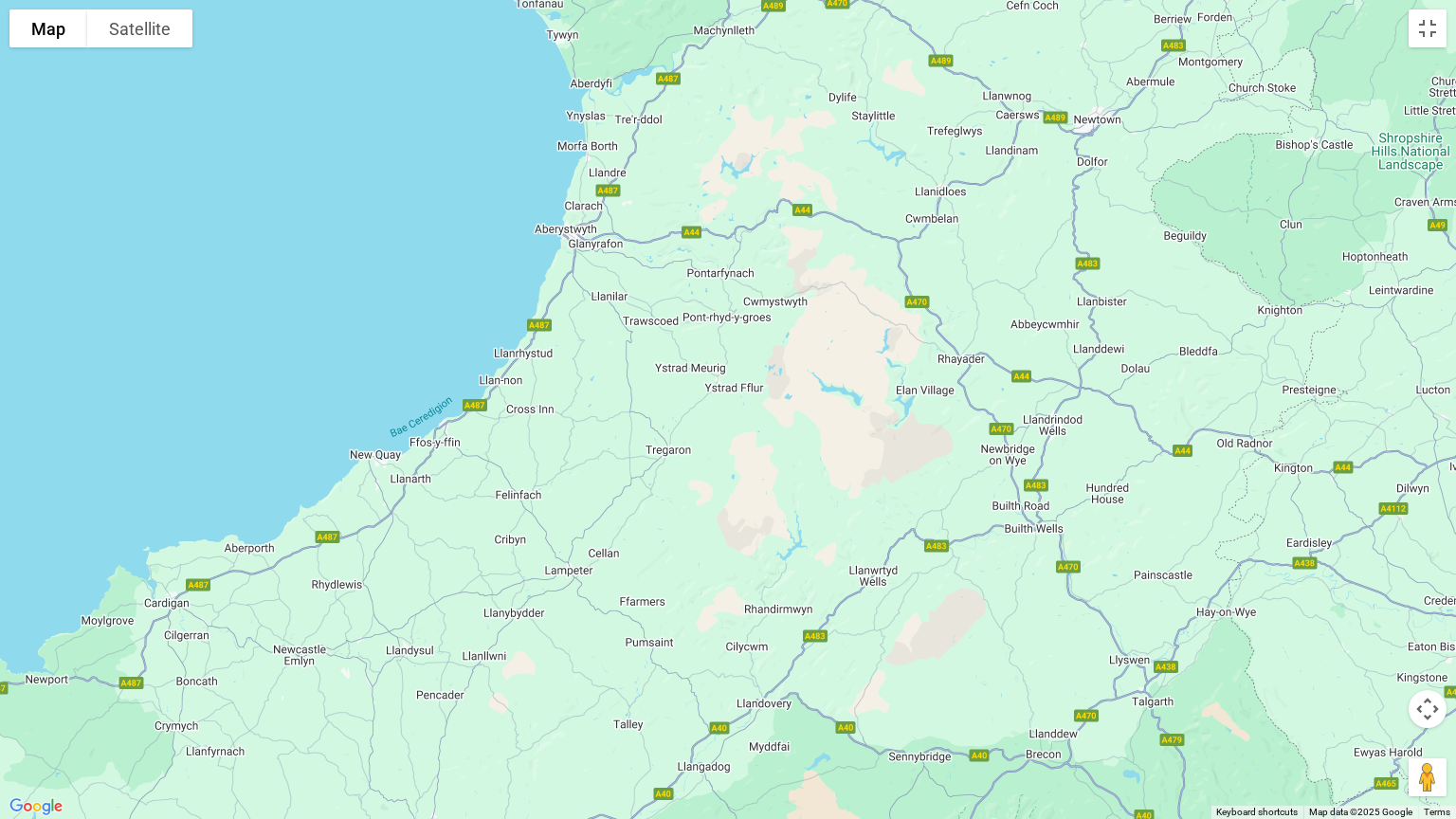 drag, startPoint x: 742, startPoint y: 462, endPoint x: 446, endPoint y: 737, distance: 404.0309 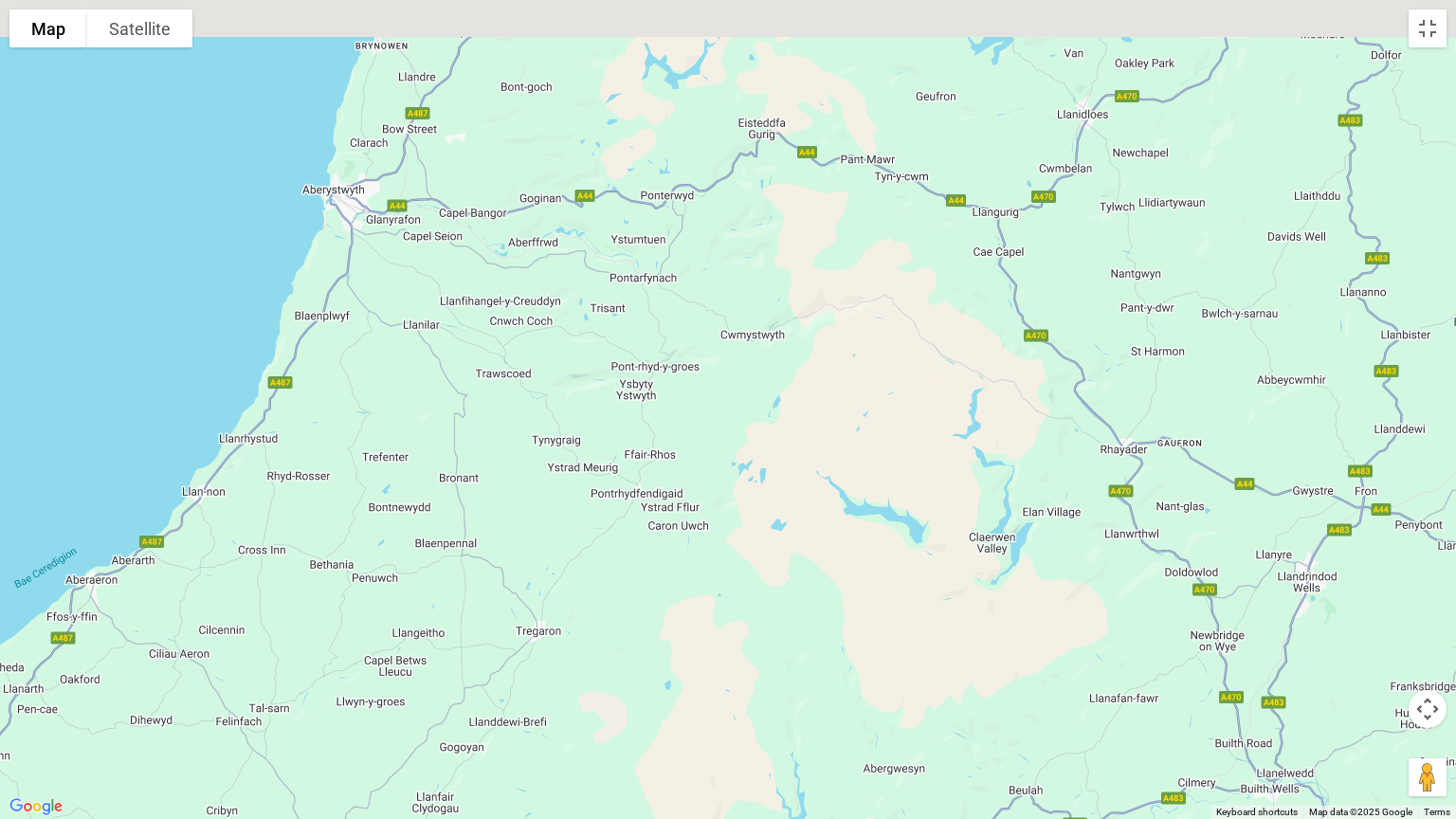 drag, startPoint x: 607, startPoint y: 337, endPoint x: 469, endPoint y: 620, distance: 314.85393 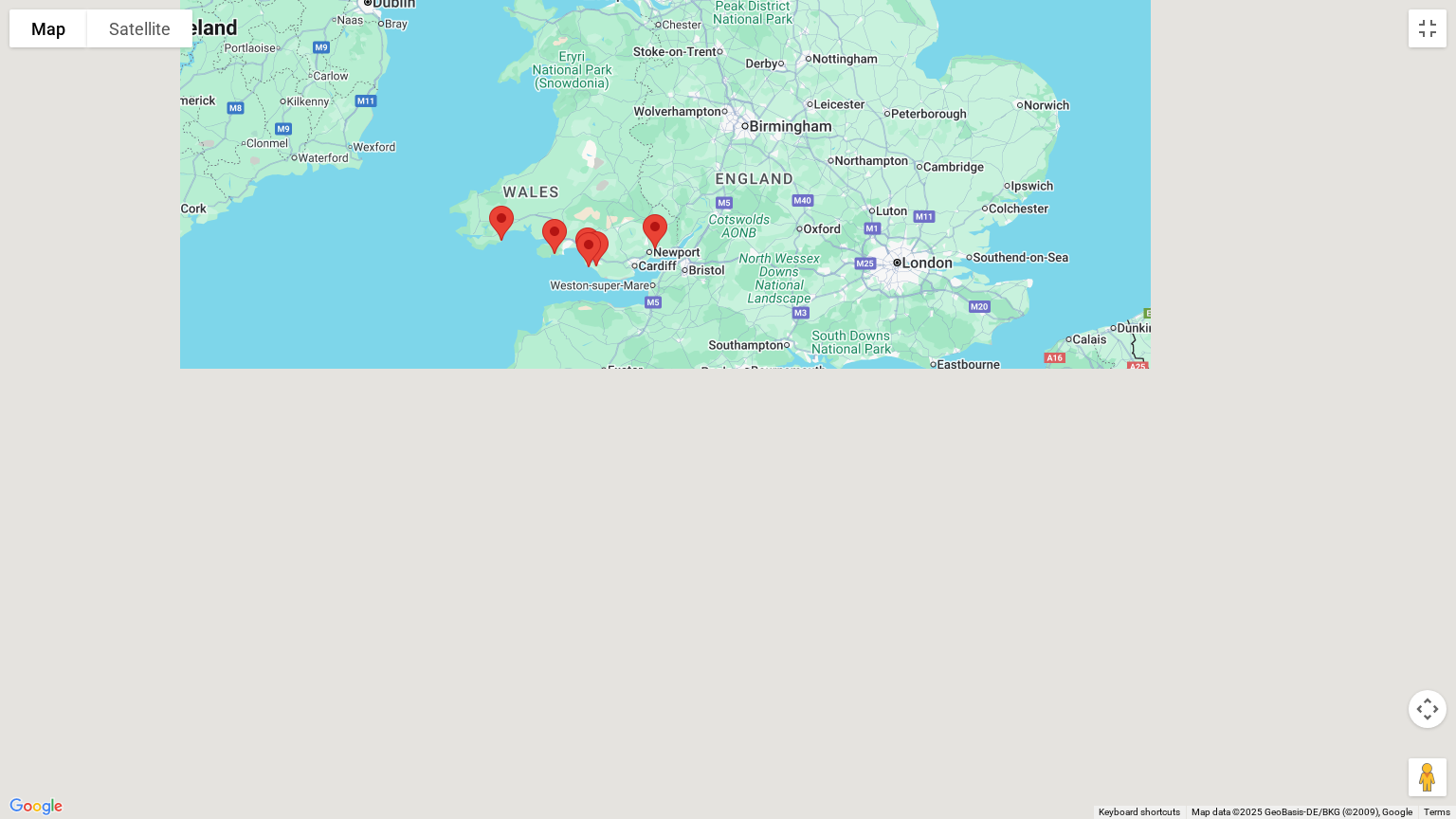 drag, startPoint x: 931, startPoint y: 630, endPoint x: 975, endPoint y: 338, distance: 295.2965 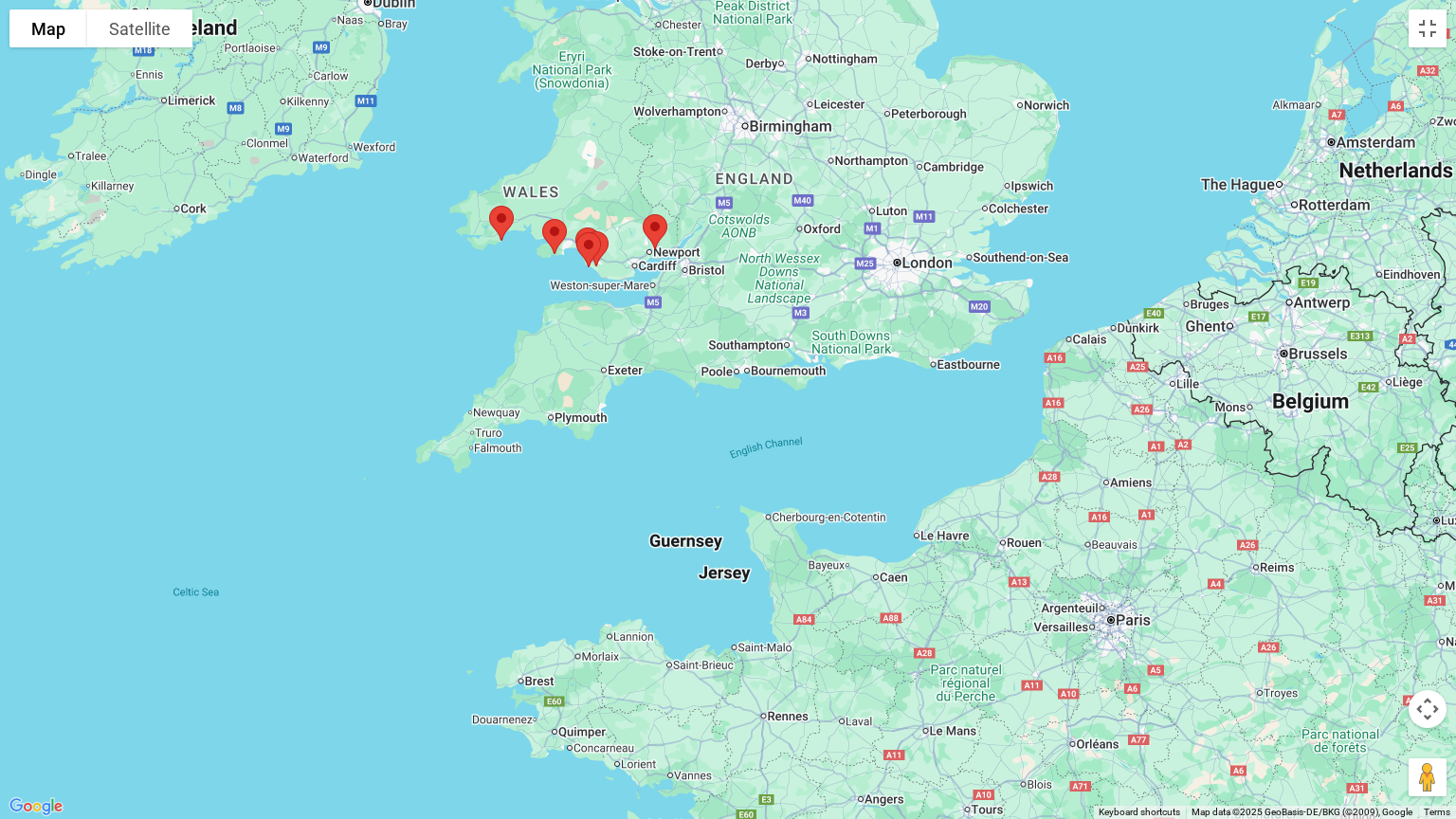 click at bounding box center (728, 410) 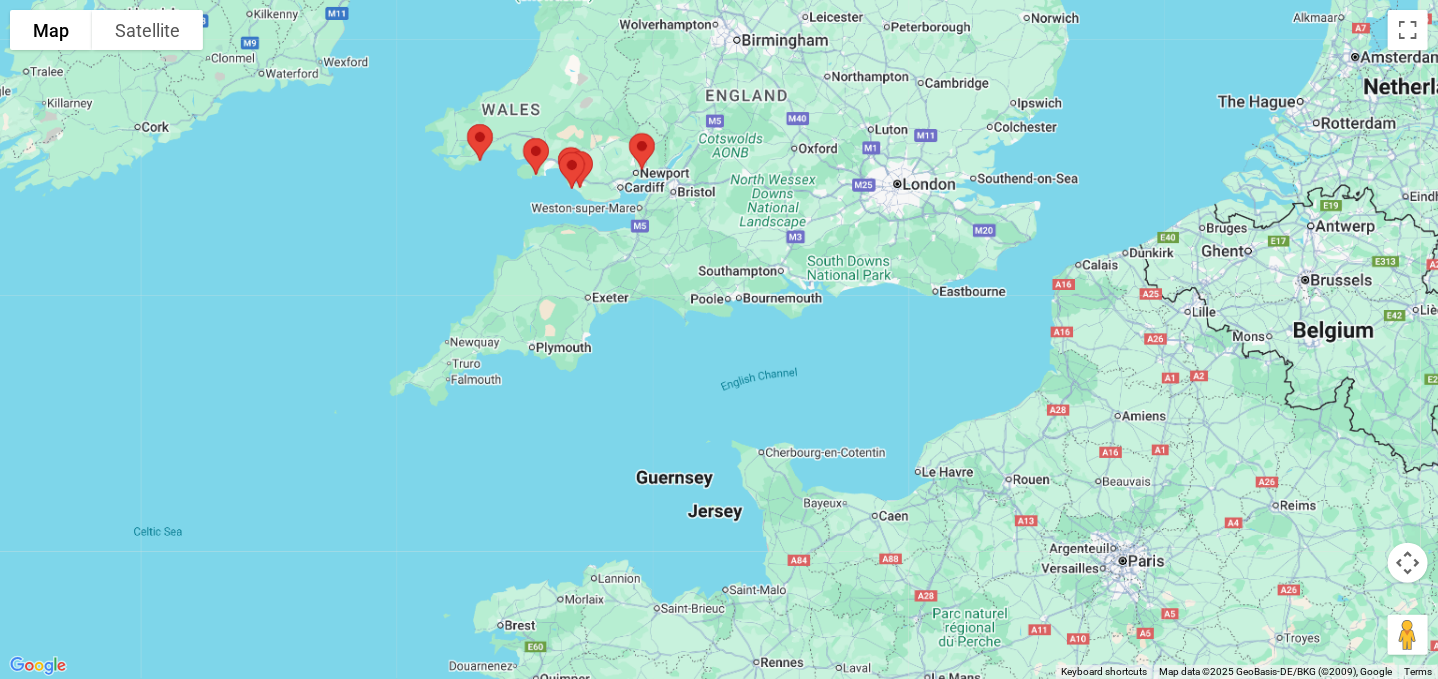 scroll, scrollTop: 136, scrollLeft: 0, axis: vertical 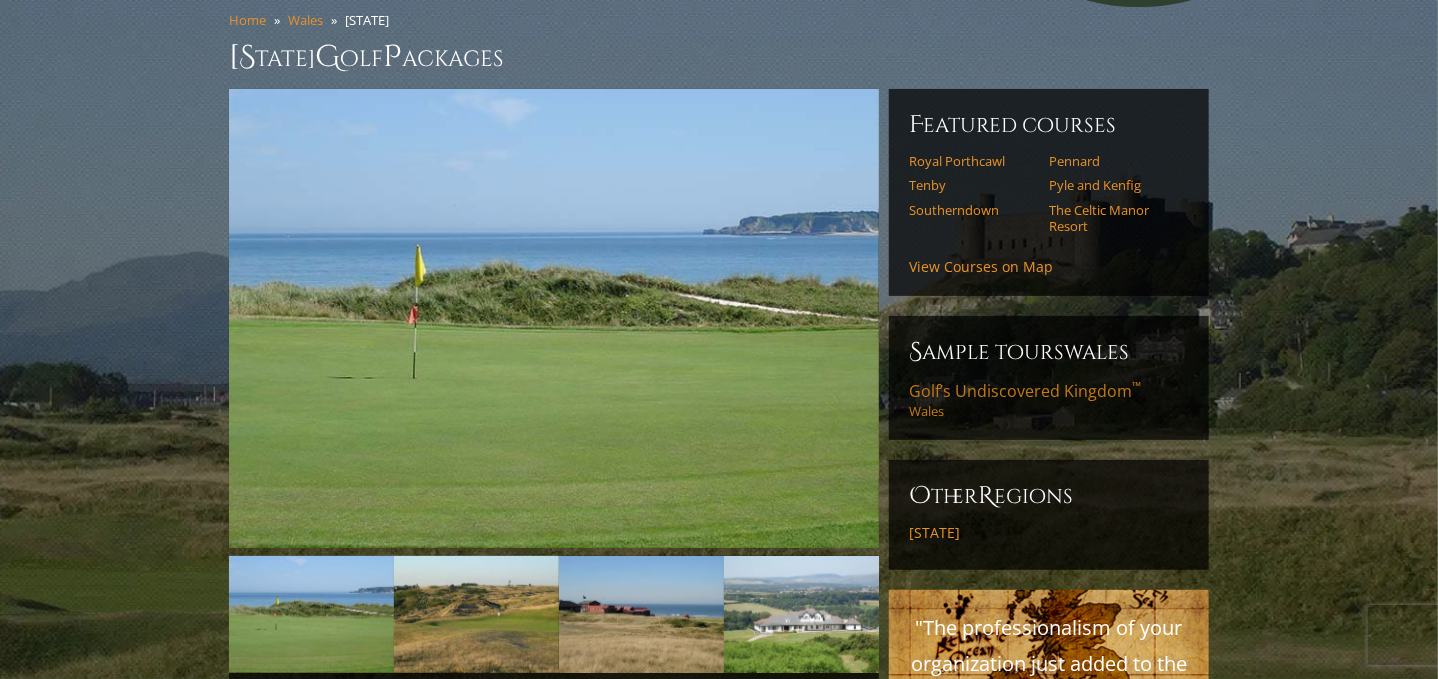 click on "Golf’s Undiscovered Kingdom ™" at bounding box center (1025, 391) 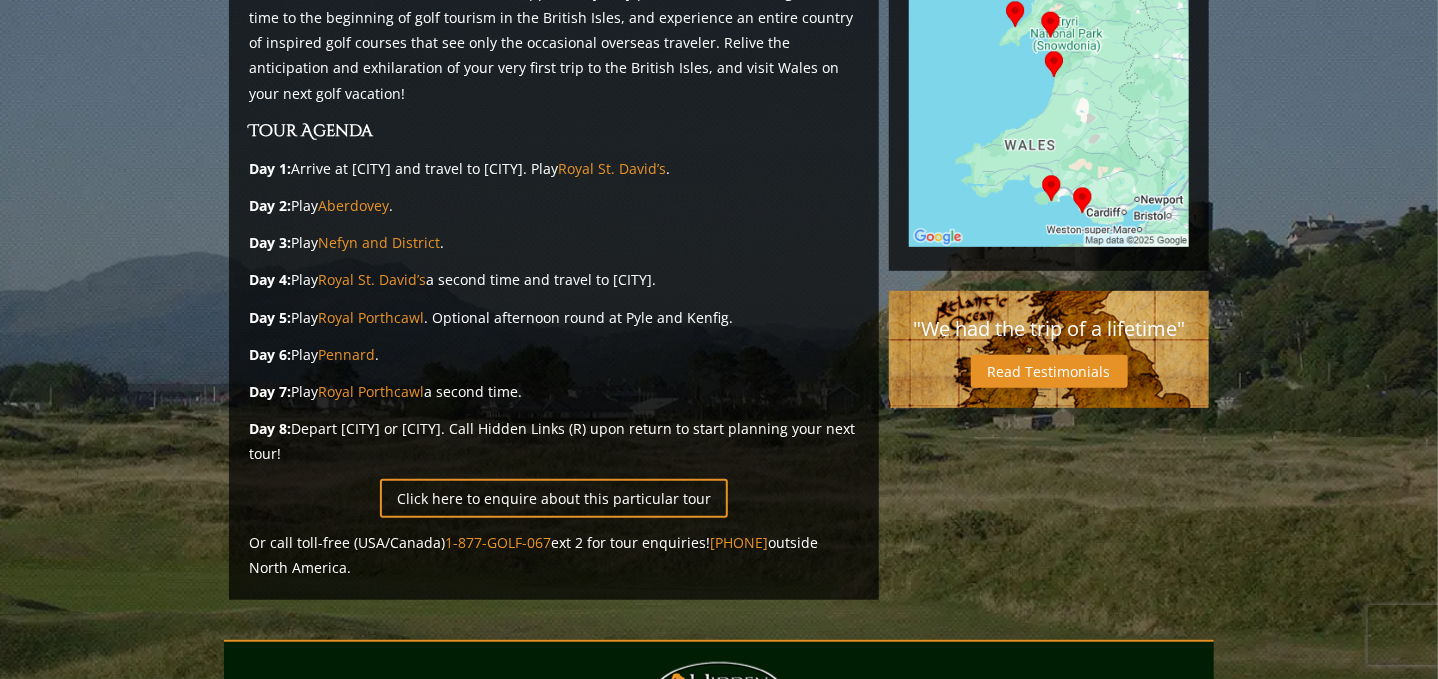 scroll, scrollTop: 390, scrollLeft: 0, axis: vertical 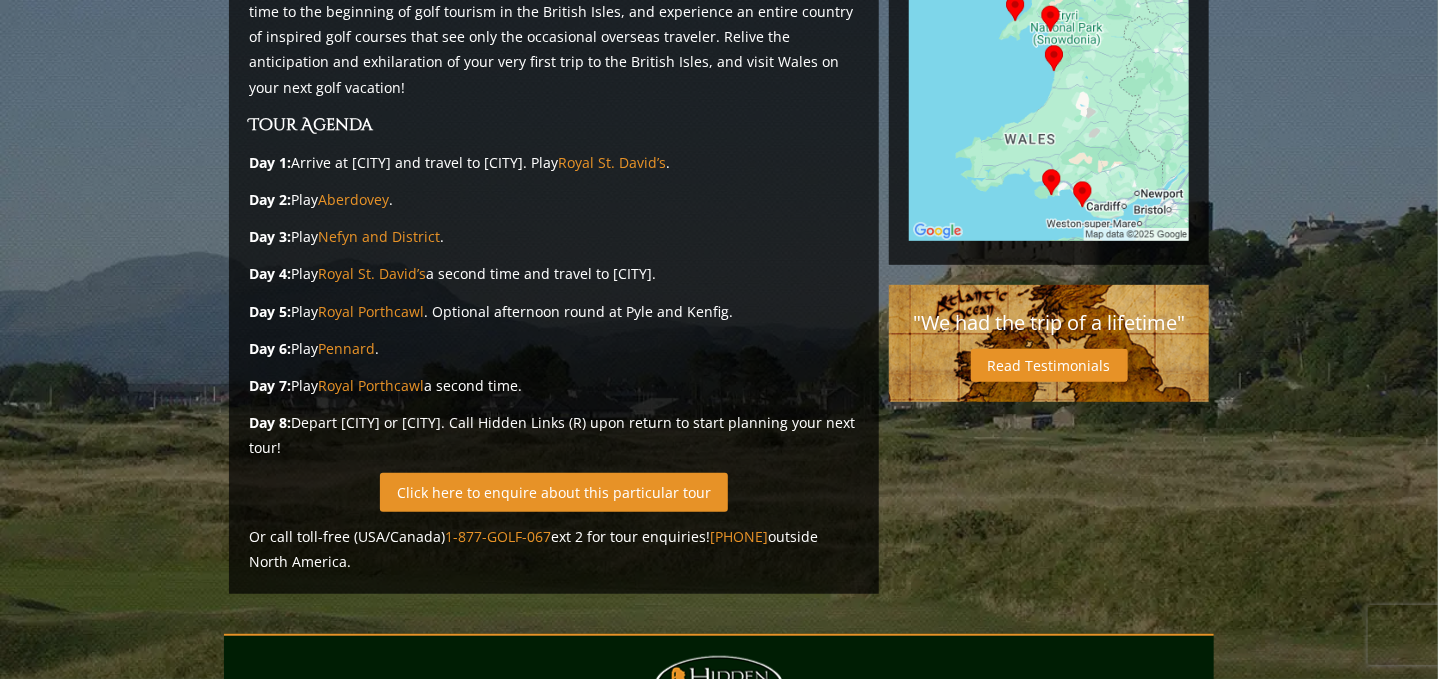 click on "Click here to enquire about this particular tour" at bounding box center [554, 492] 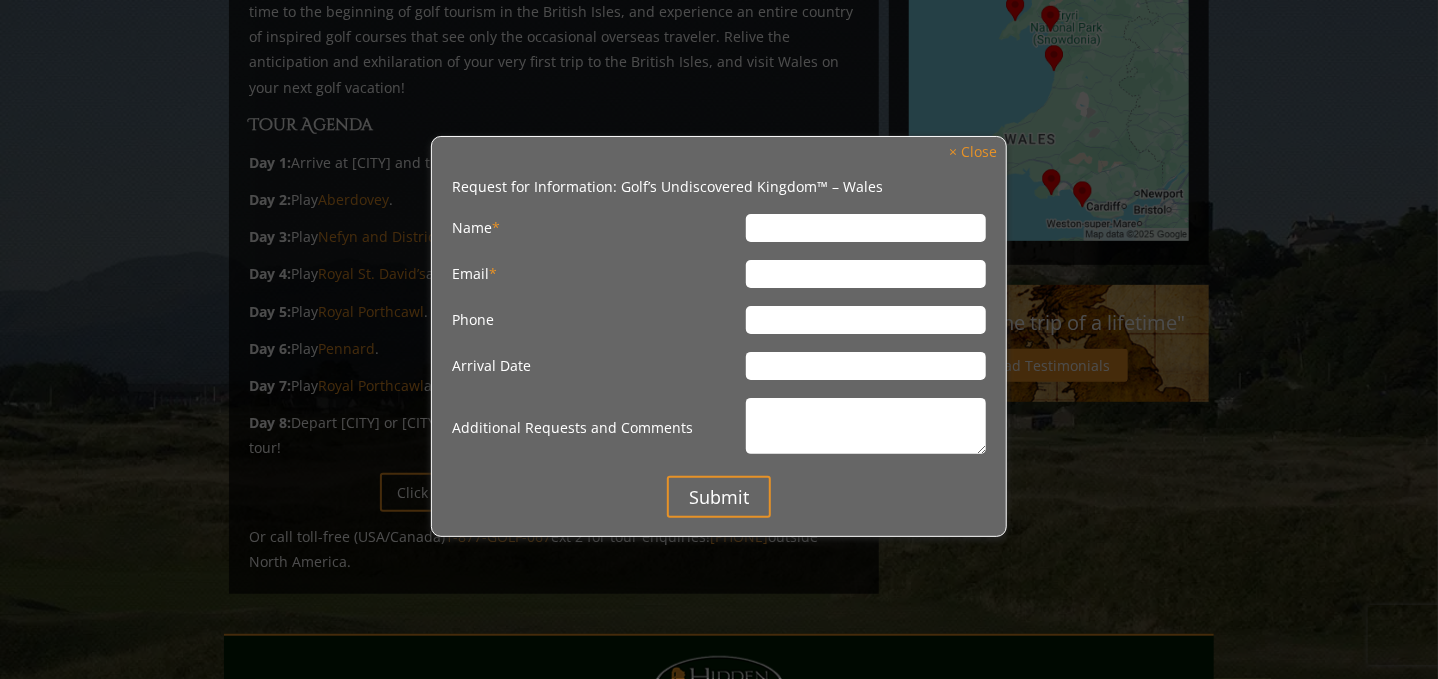 click on "[NAME] *" at bounding box center (866, 228) 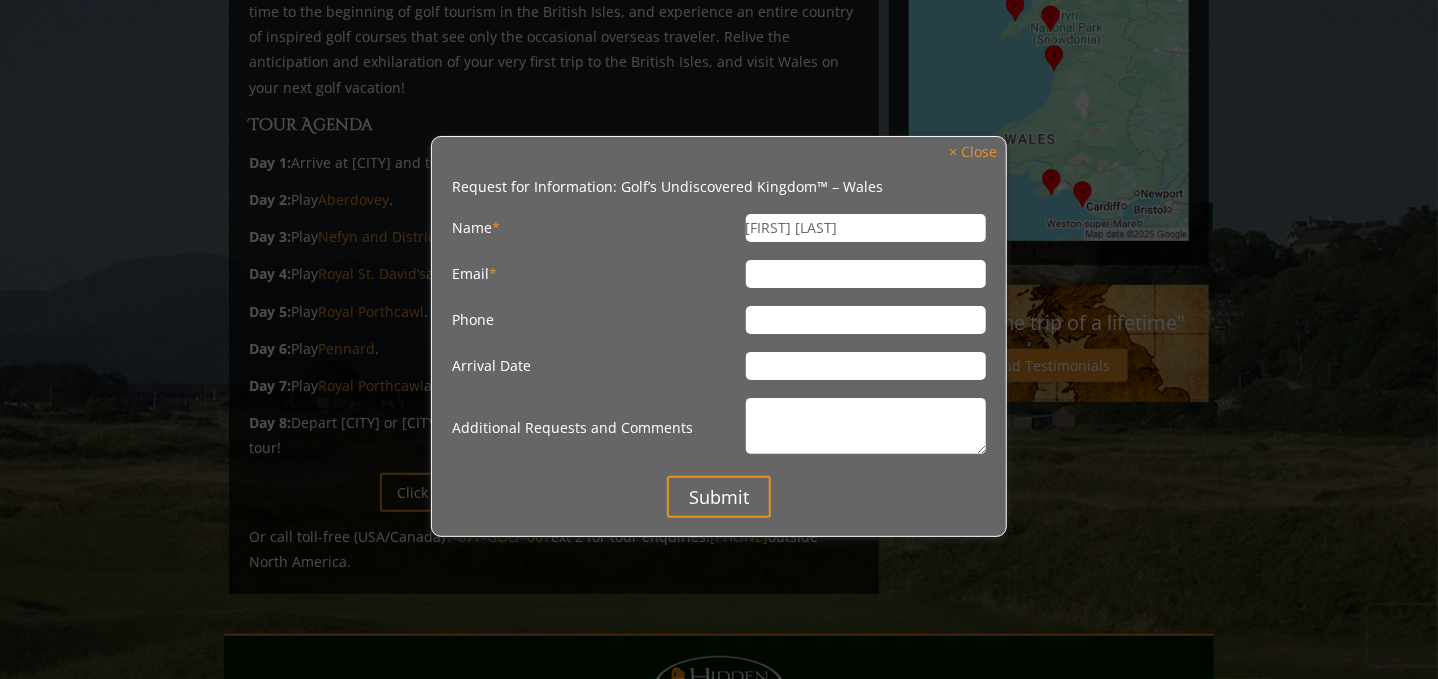 type on "[EMAIL]" 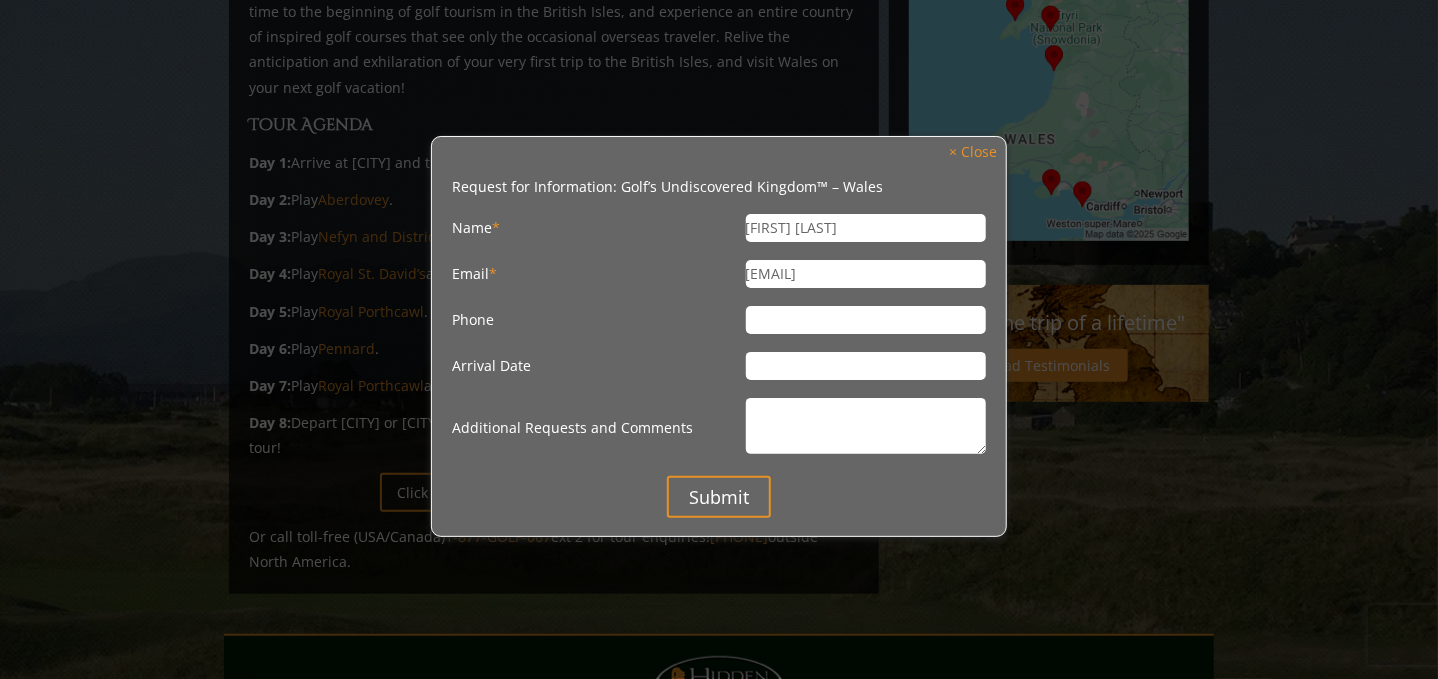 type on "[PHONE]" 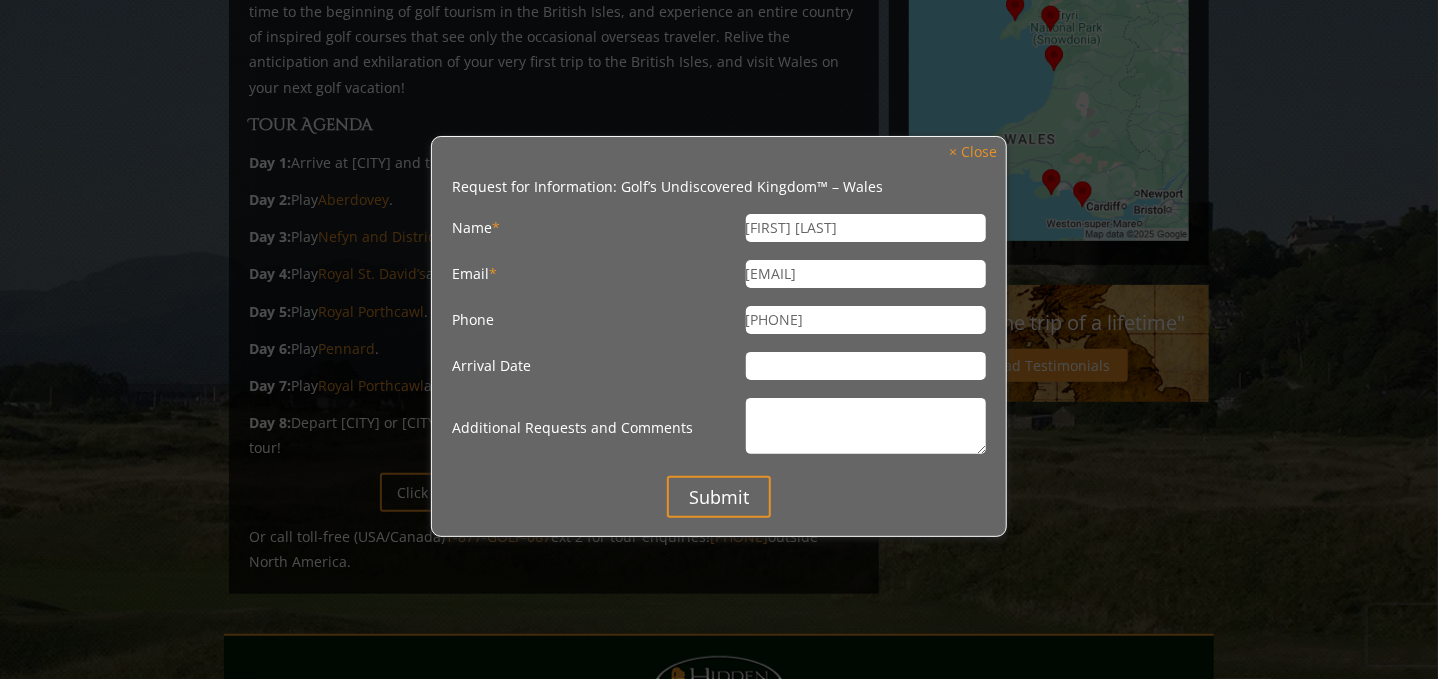 click on "Arrival Date" at bounding box center [866, 366] 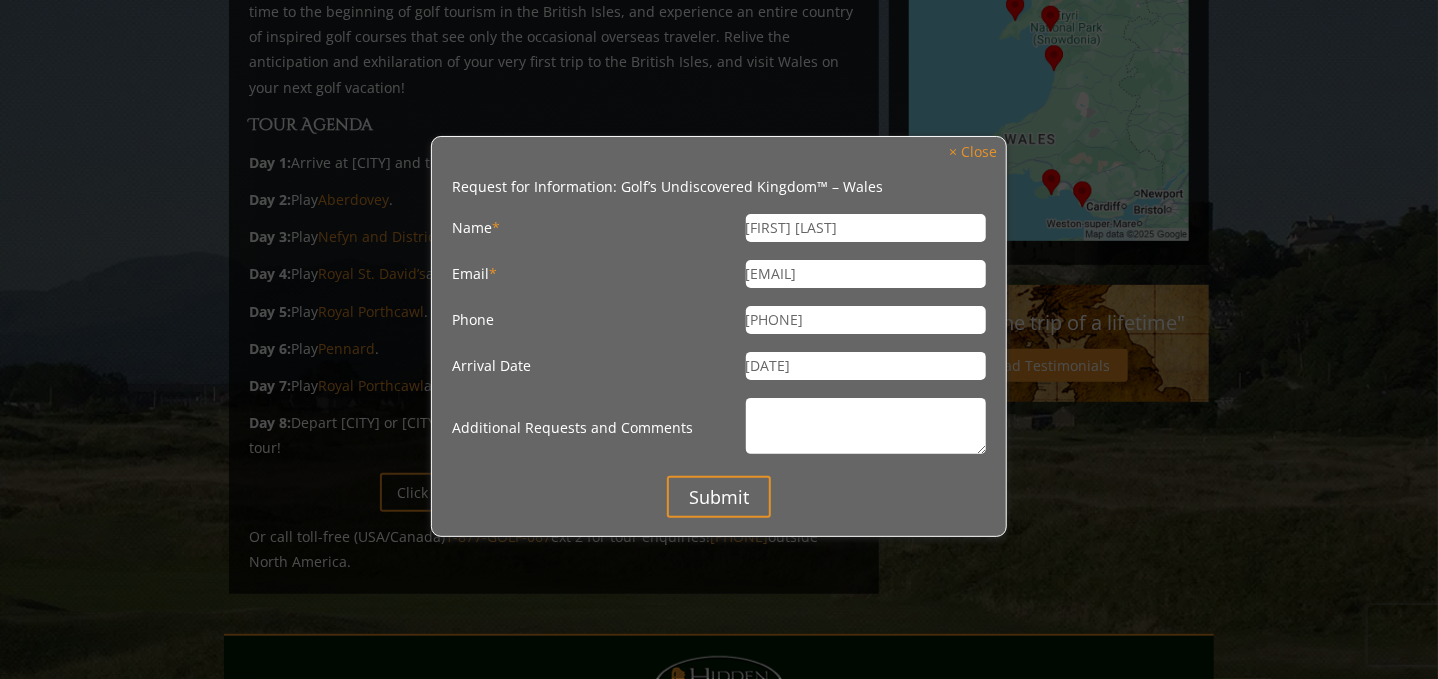 type on "[DATE]" 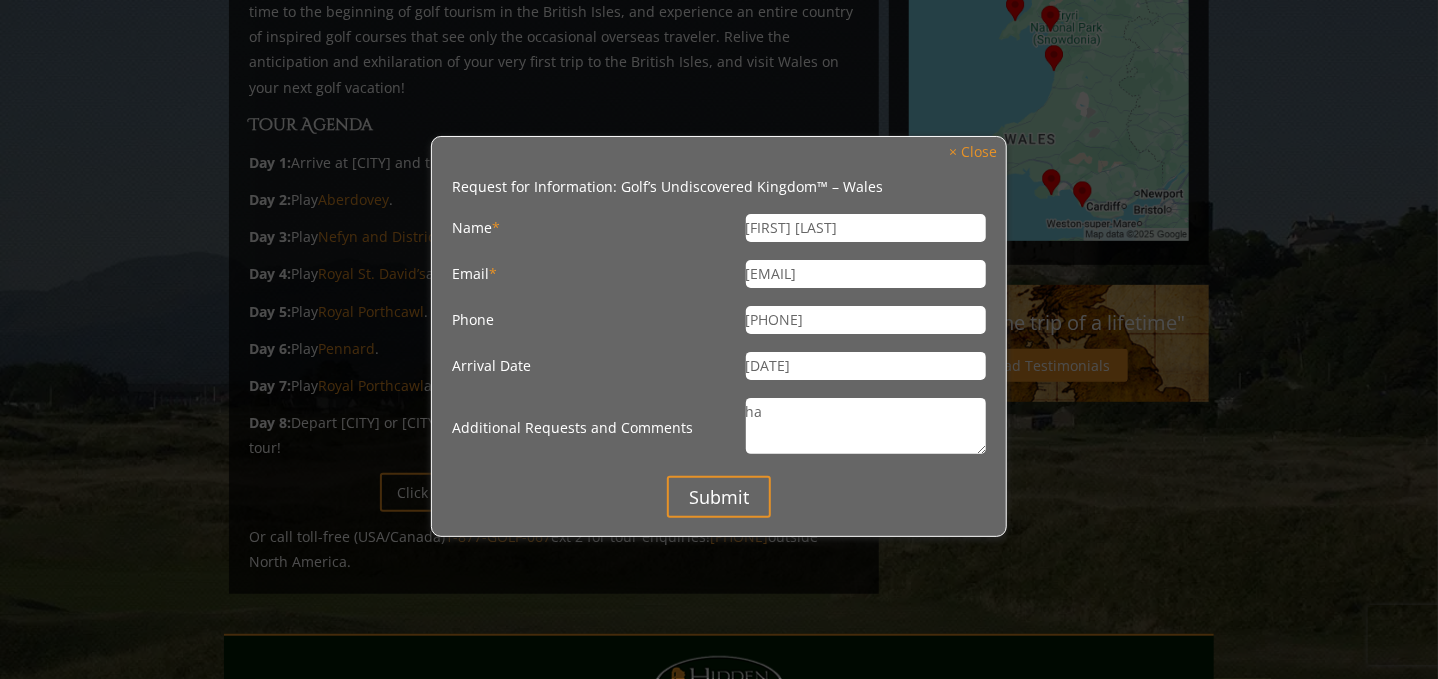 type on "h" 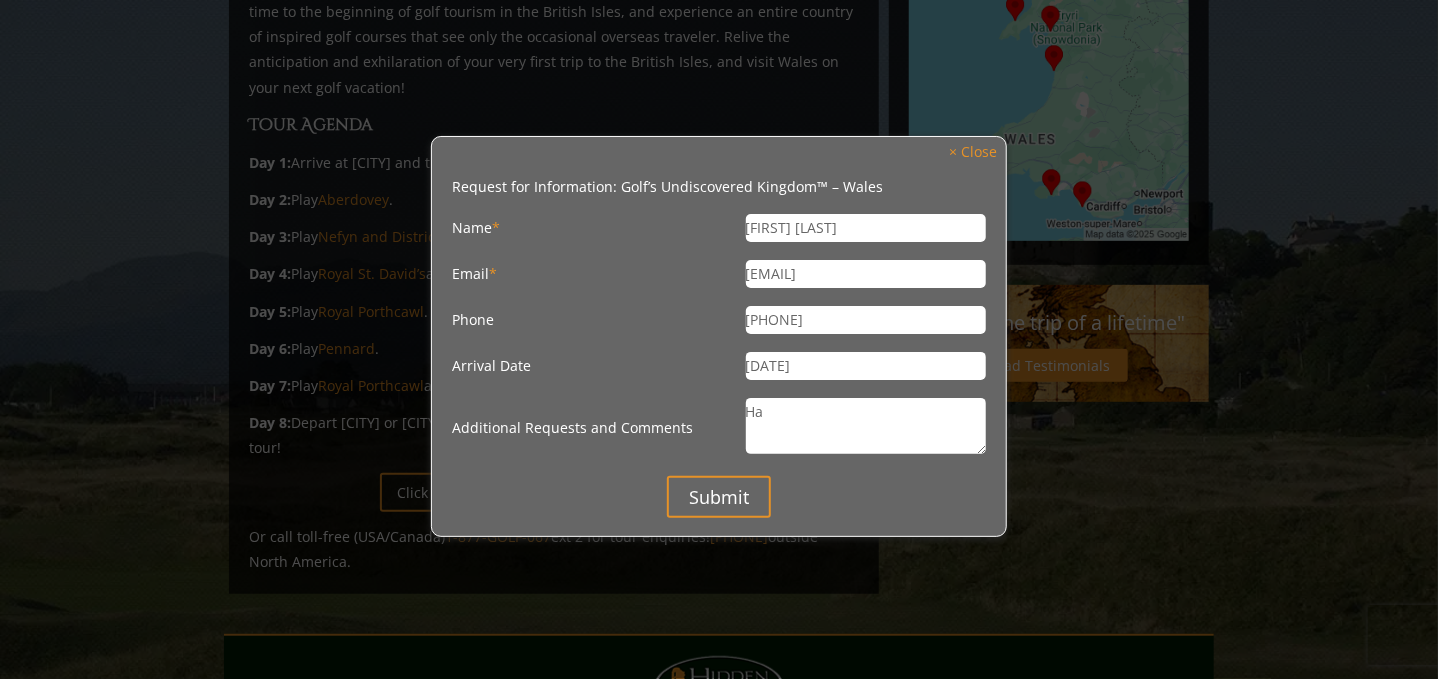 type on "H" 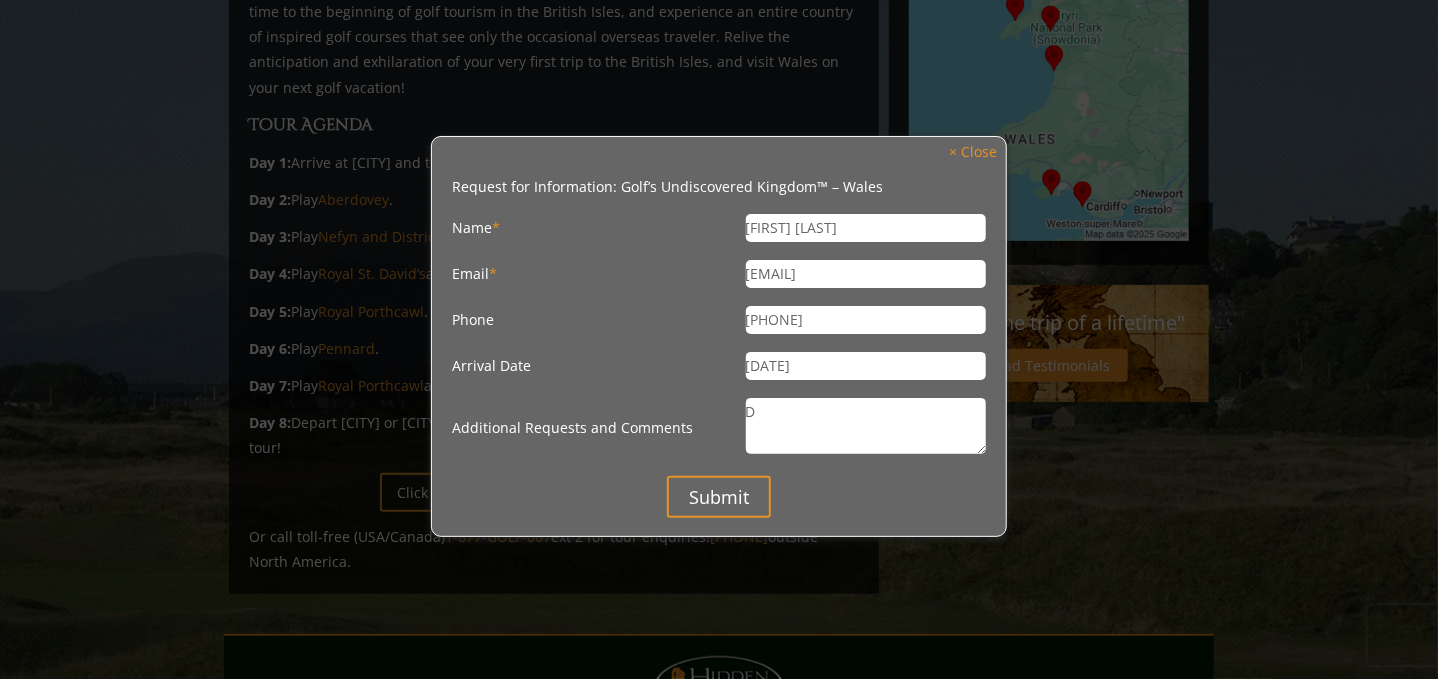 scroll, scrollTop: 377, scrollLeft: 0, axis: vertical 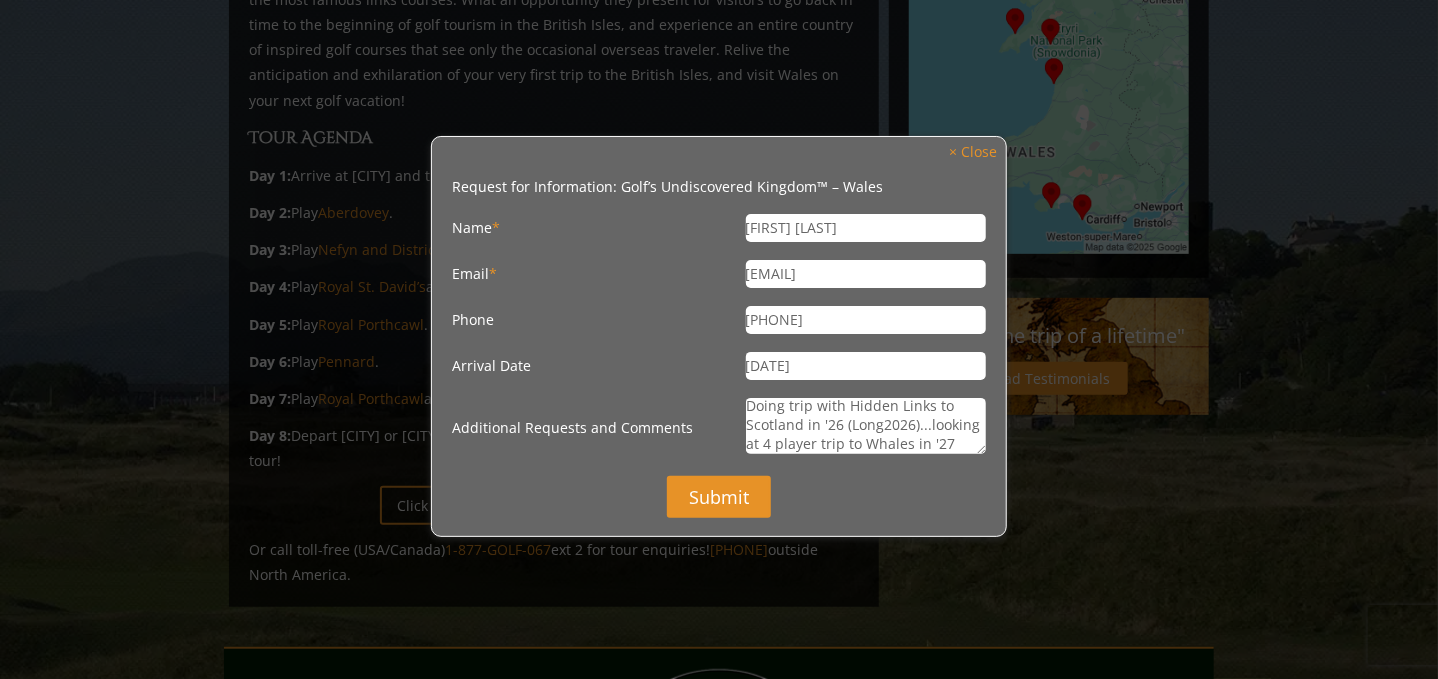 type on "Doing trip with Hidden Links to Scotland in '26 (Long2026)...looking at 4 player trip to Whales in '27" 